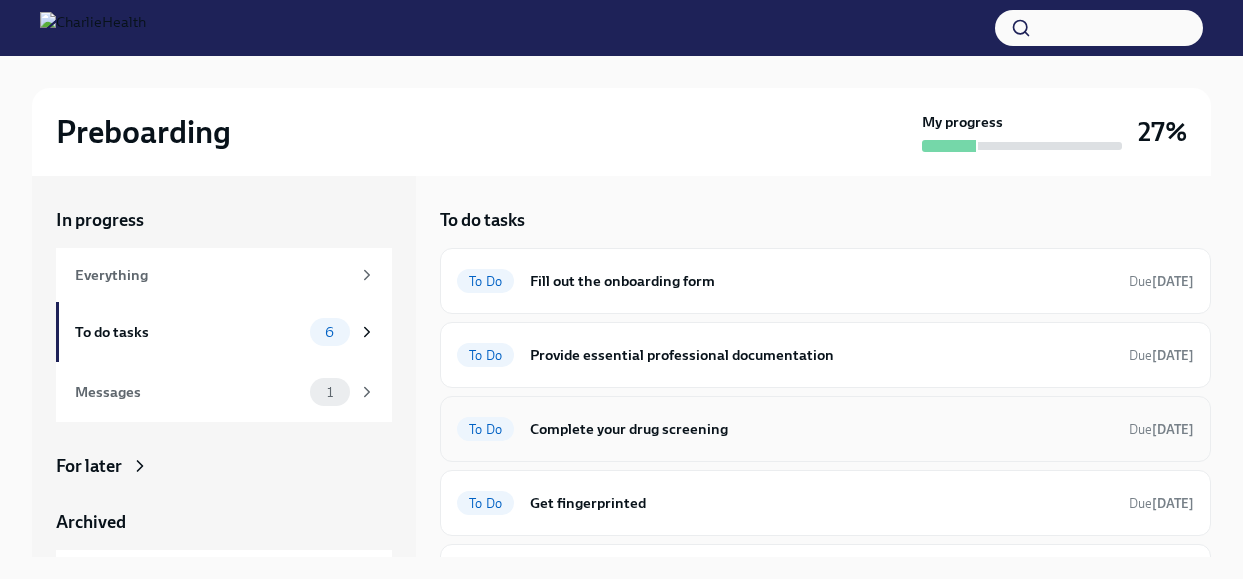 scroll, scrollTop: 0, scrollLeft: 0, axis: both 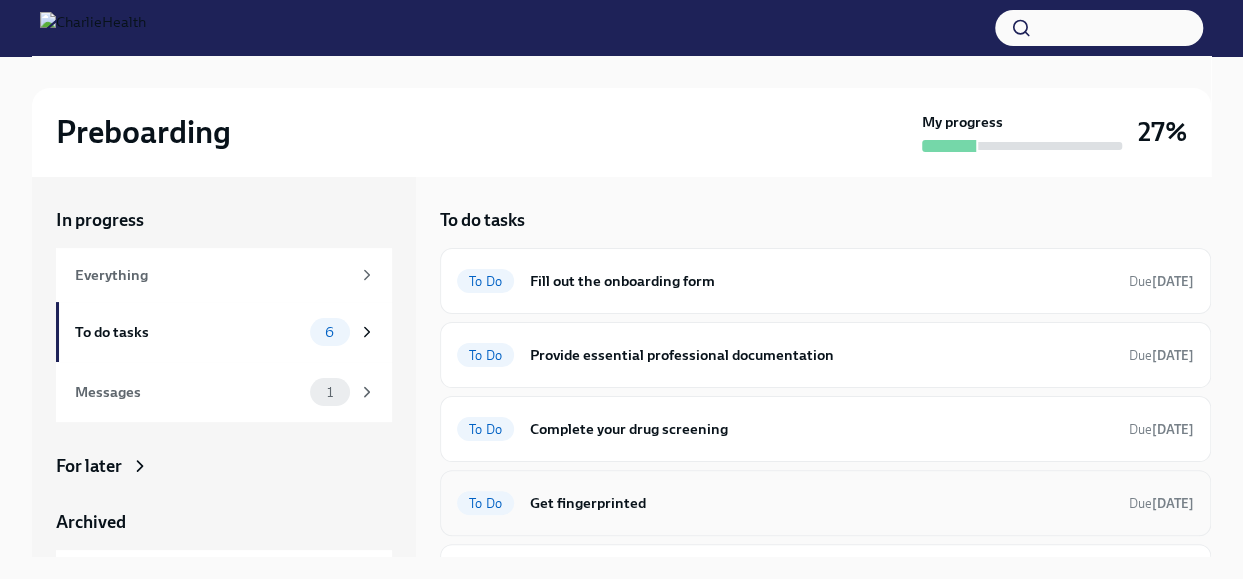 click on "Get fingerprinted" at bounding box center (821, 503) 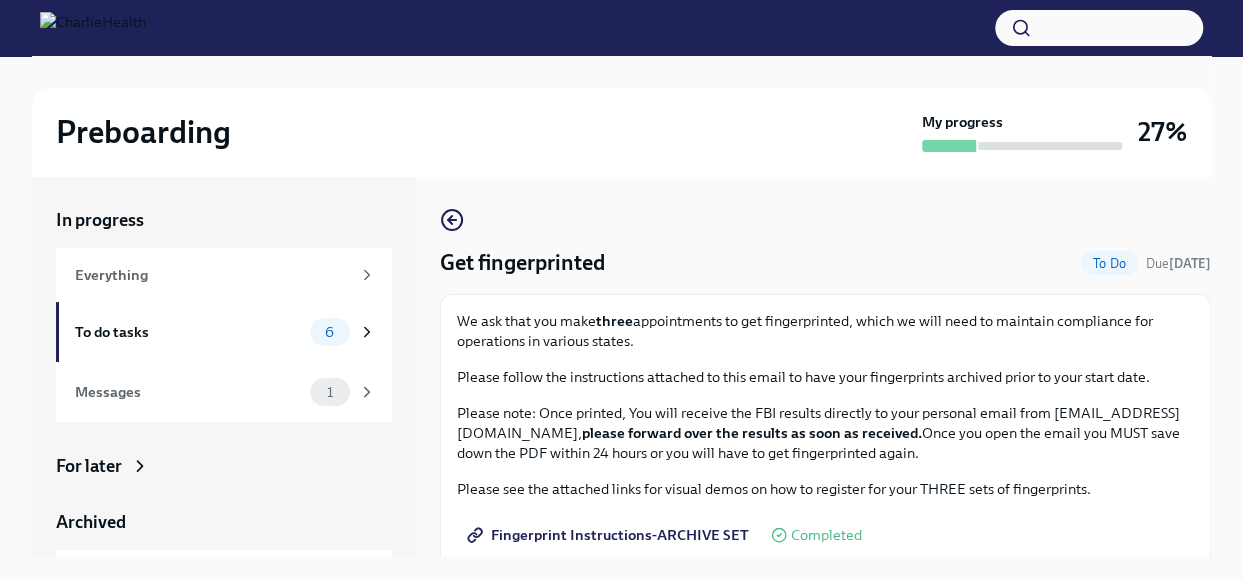 scroll, scrollTop: 298, scrollLeft: 0, axis: vertical 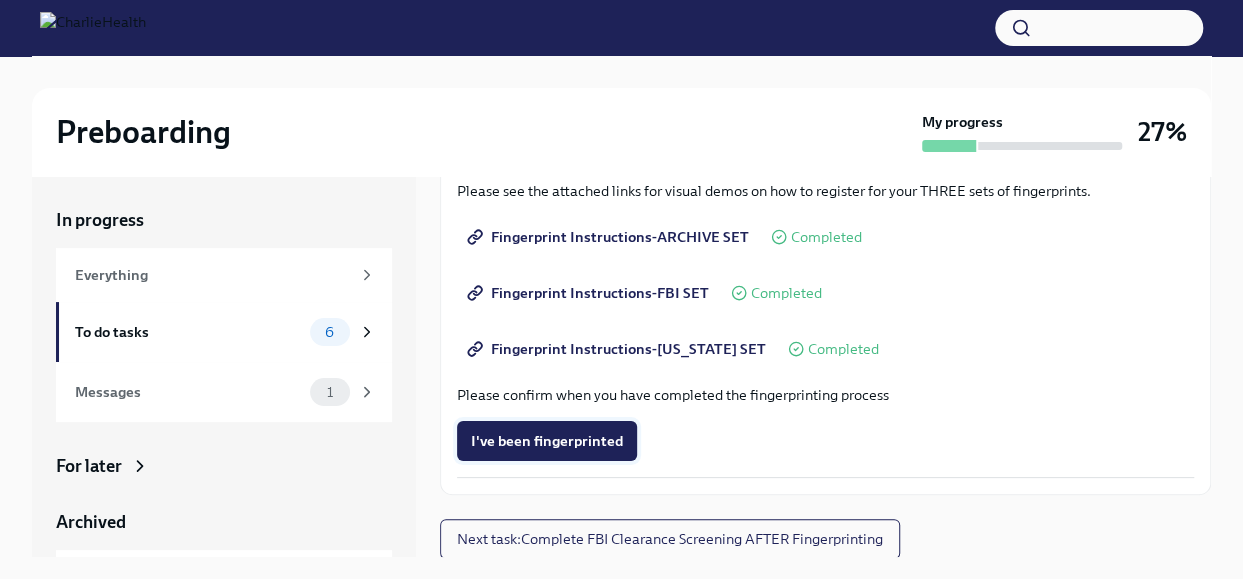 click on "I've been fingerprinted" at bounding box center [547, 441] 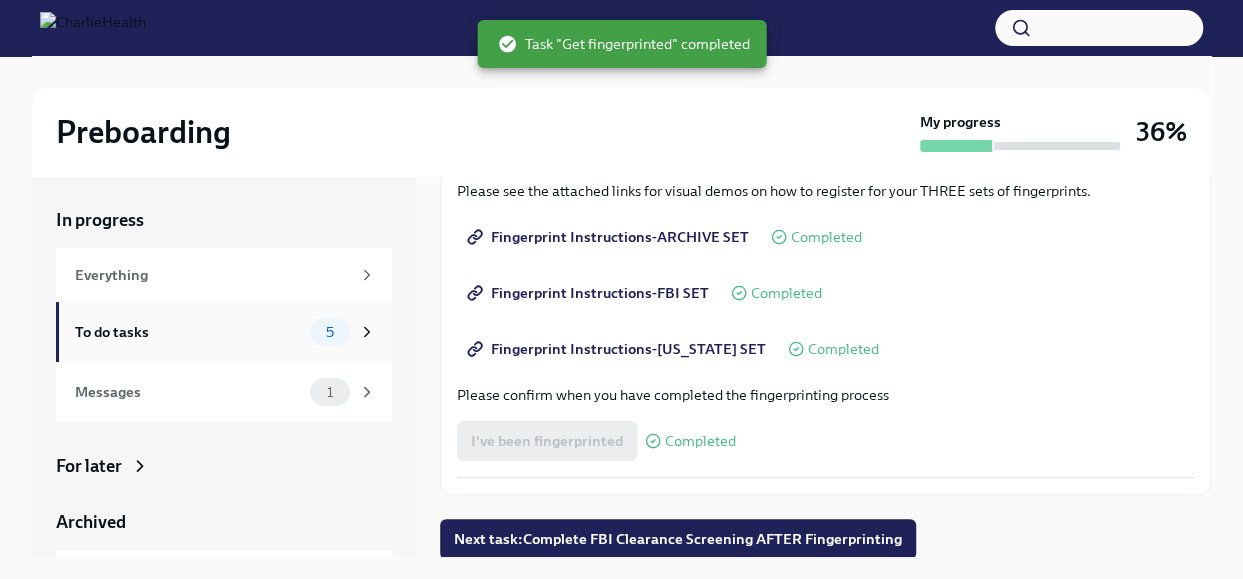 click on "To do tasks" at bounding box center (188, 332) 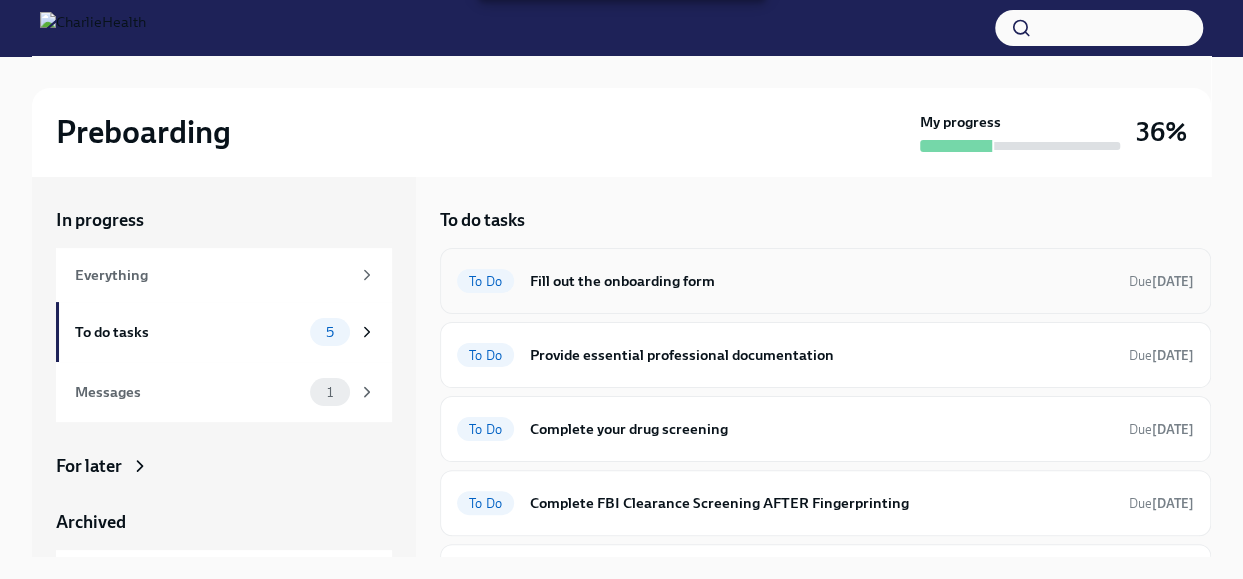 click on "Fill out the onboarding form" at bounding box center [821, 281] 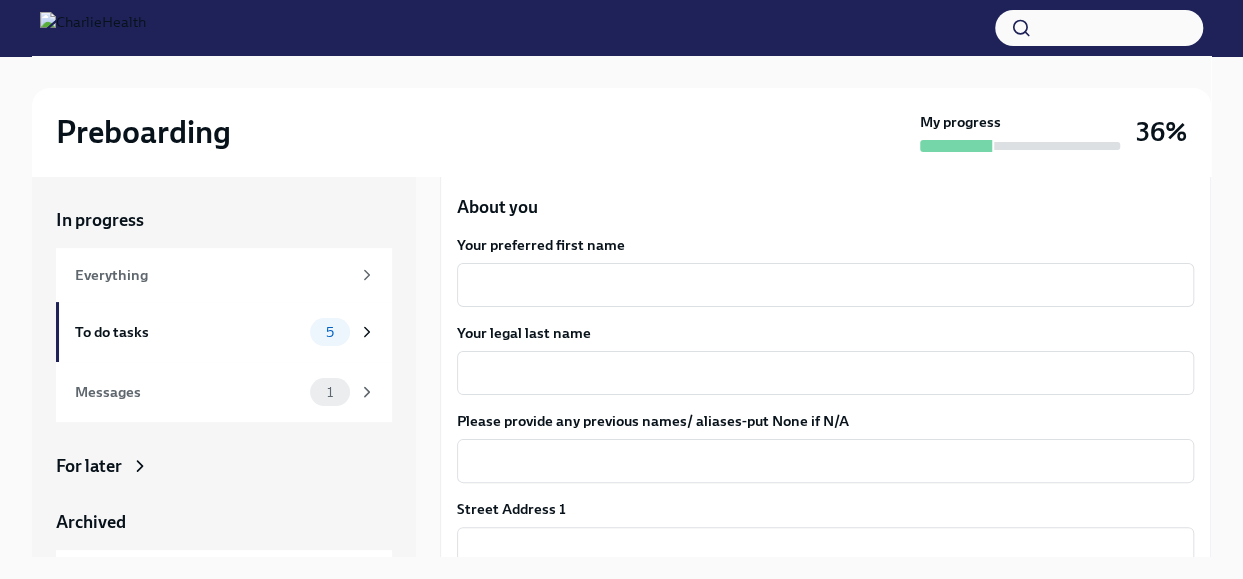 scroll, scrollTop: 234, scrollLeft: 0, axis: vertical 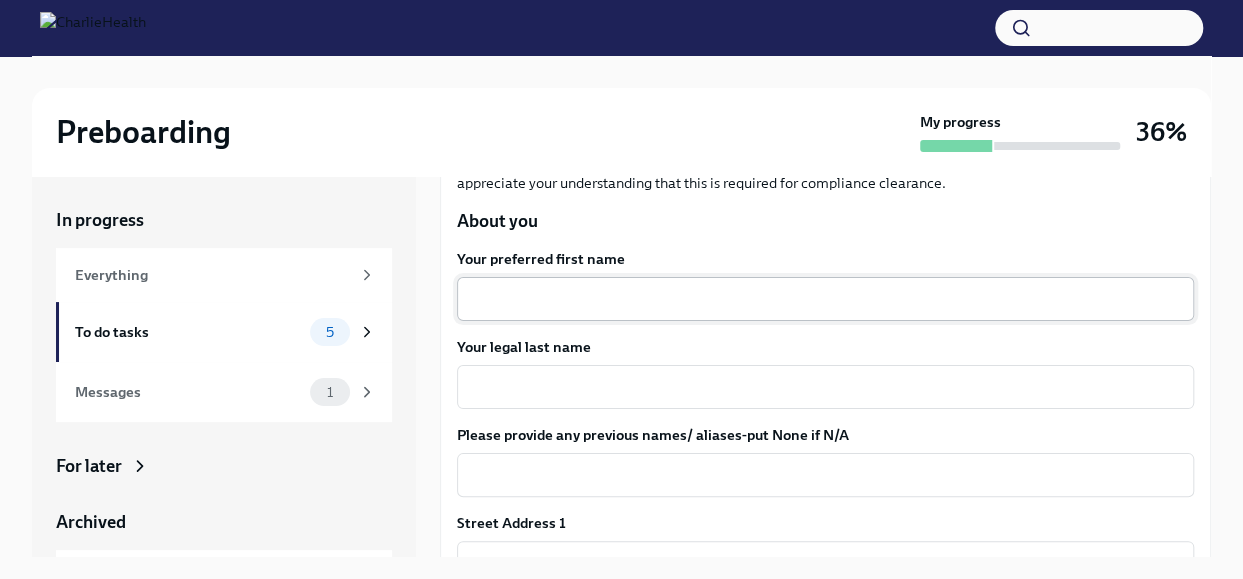 click on "Your preferred first name" at bounding box center [825, 299] 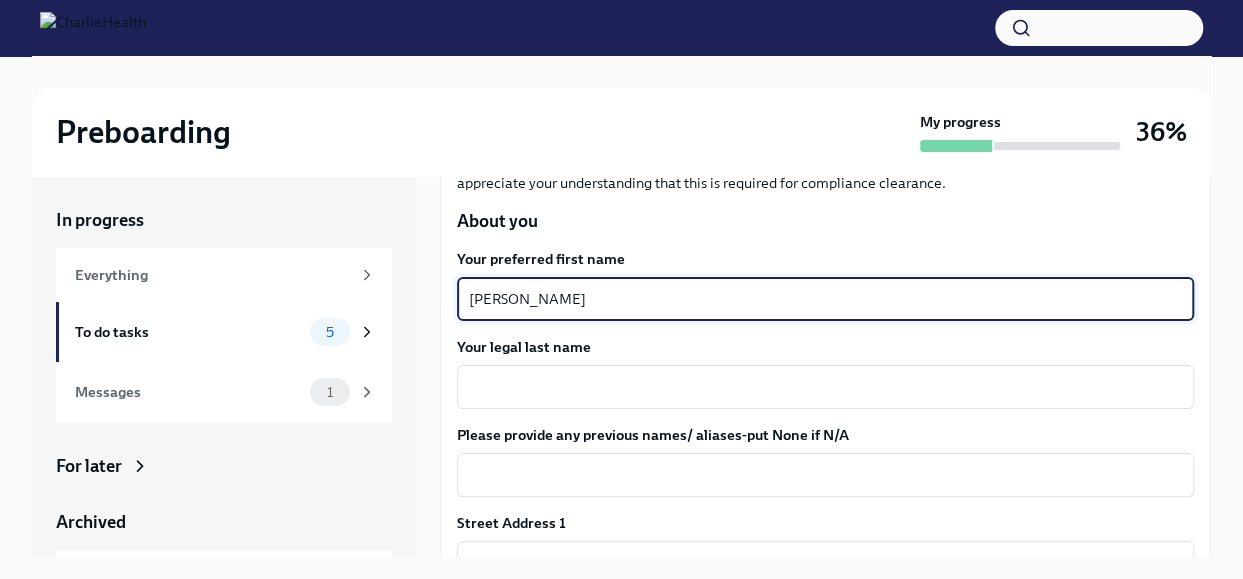 type on "[PERSON_NAME]" 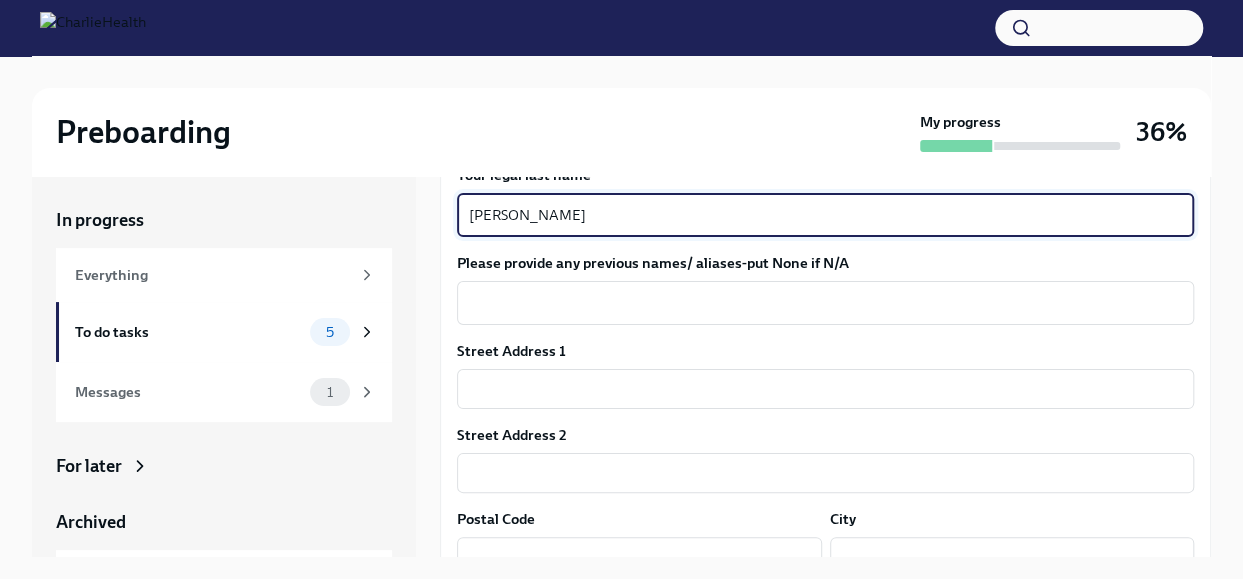 scroll, scrollTop: 478, scrollLeft: 0, axis: vertical 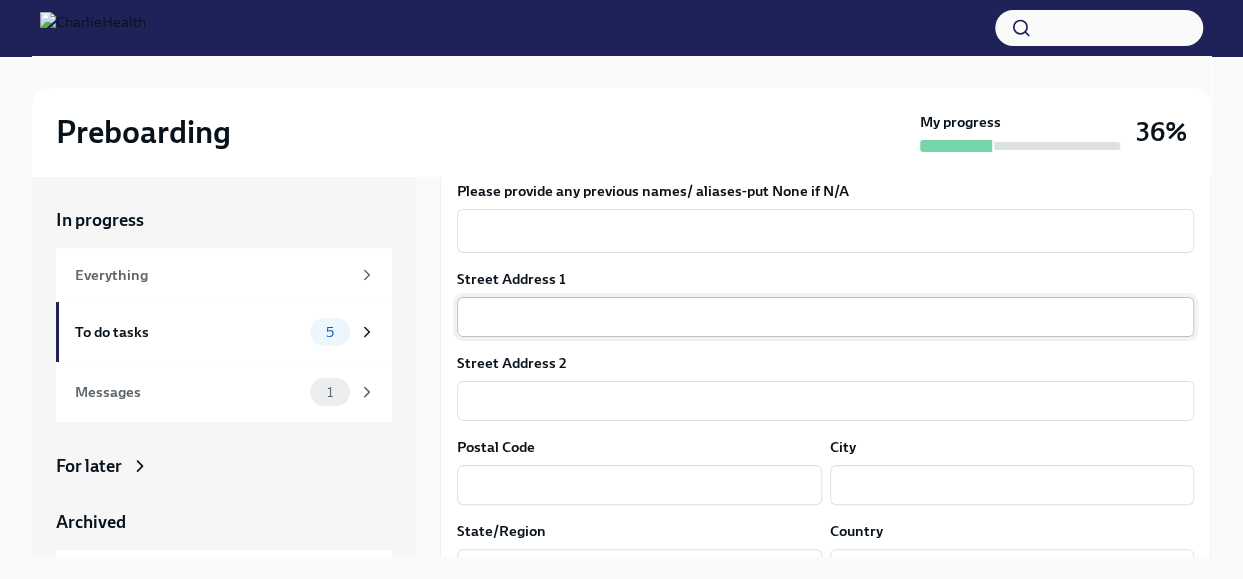 type on "[PERSON_NAME]" 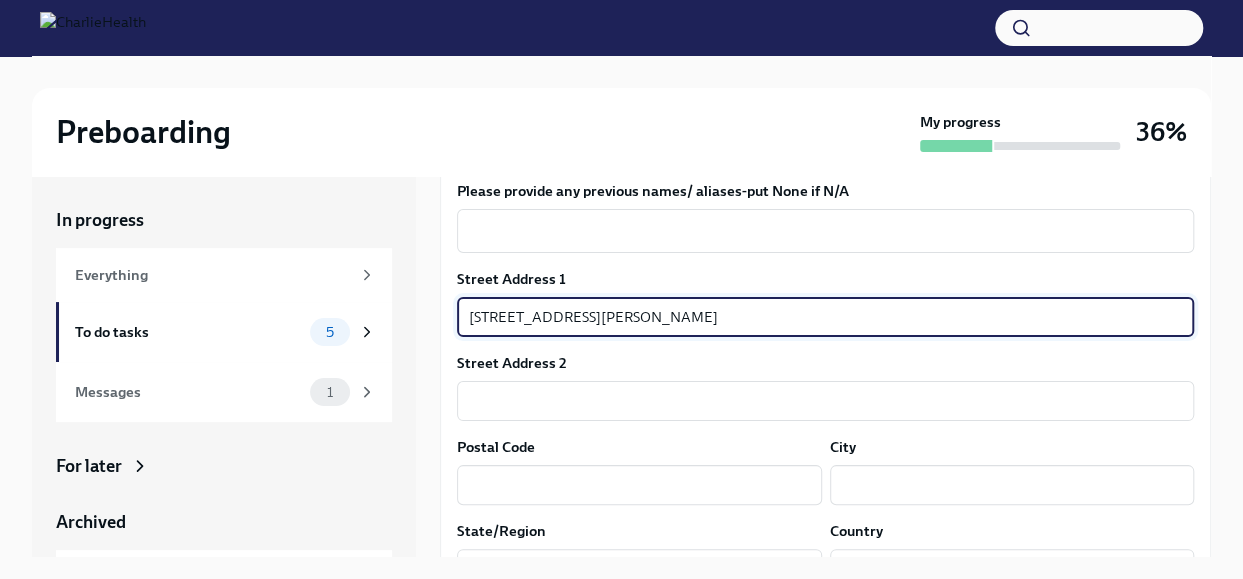type on "[STREET_ADDRESS][PERSON_NAME]" 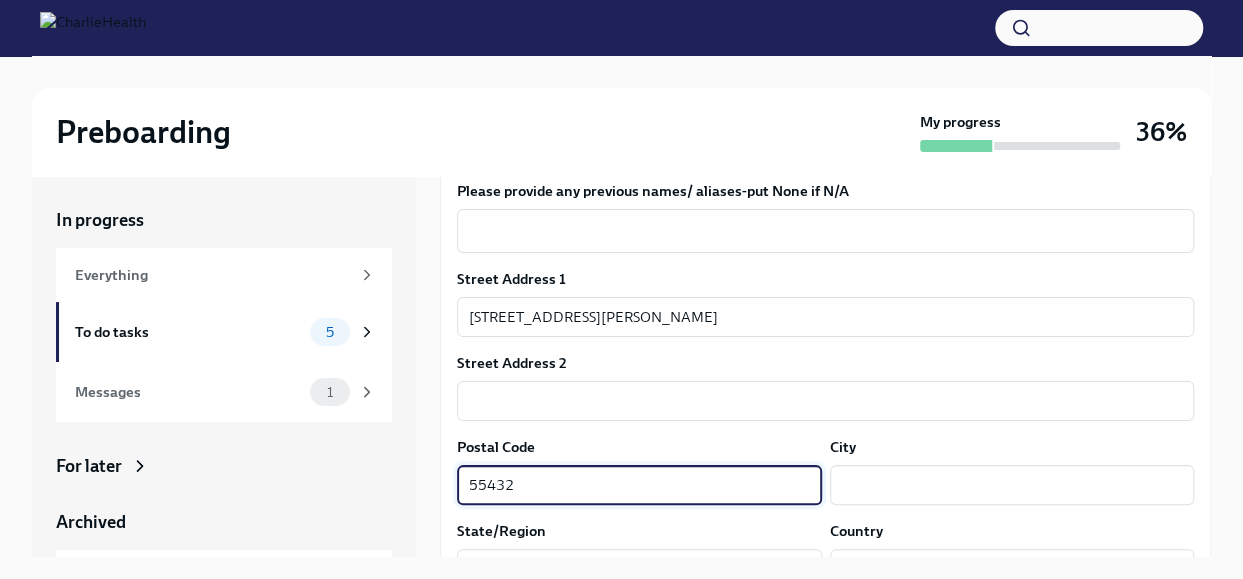 type on "55432" 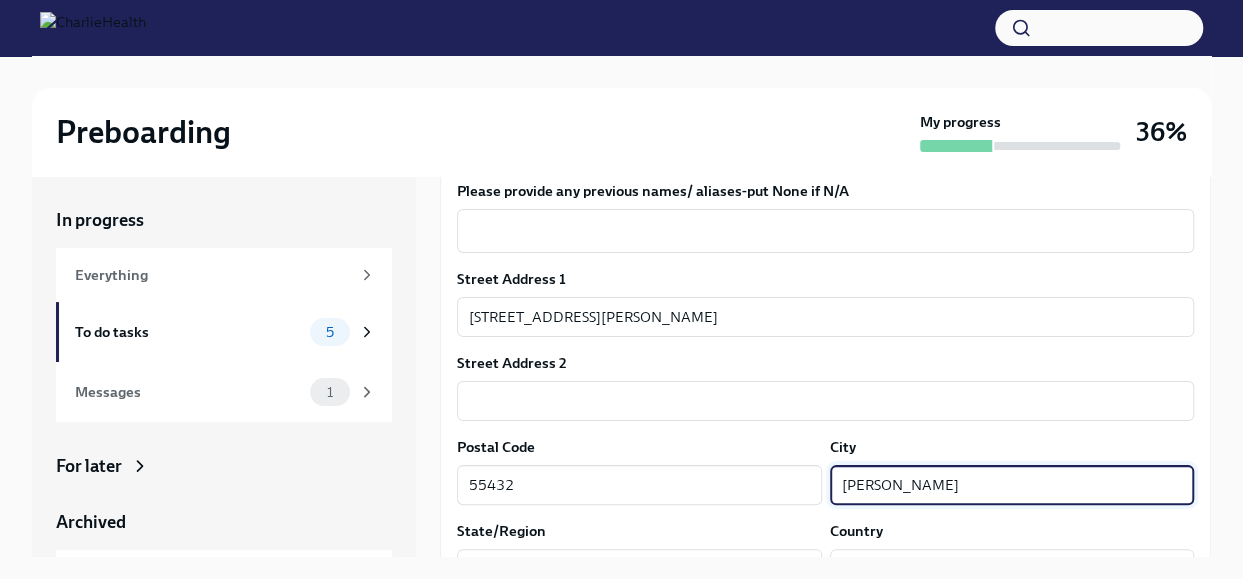 type on "[PERSON_NAME]" 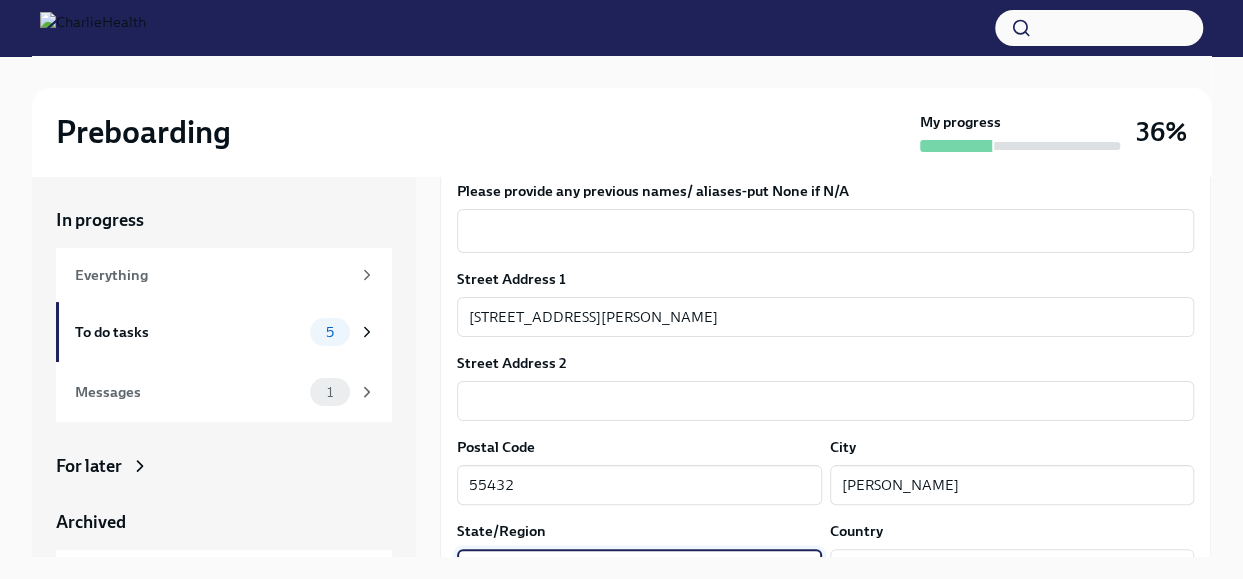 scroll, scrollTop: 509, scrollLeft: 0, axis: vertical 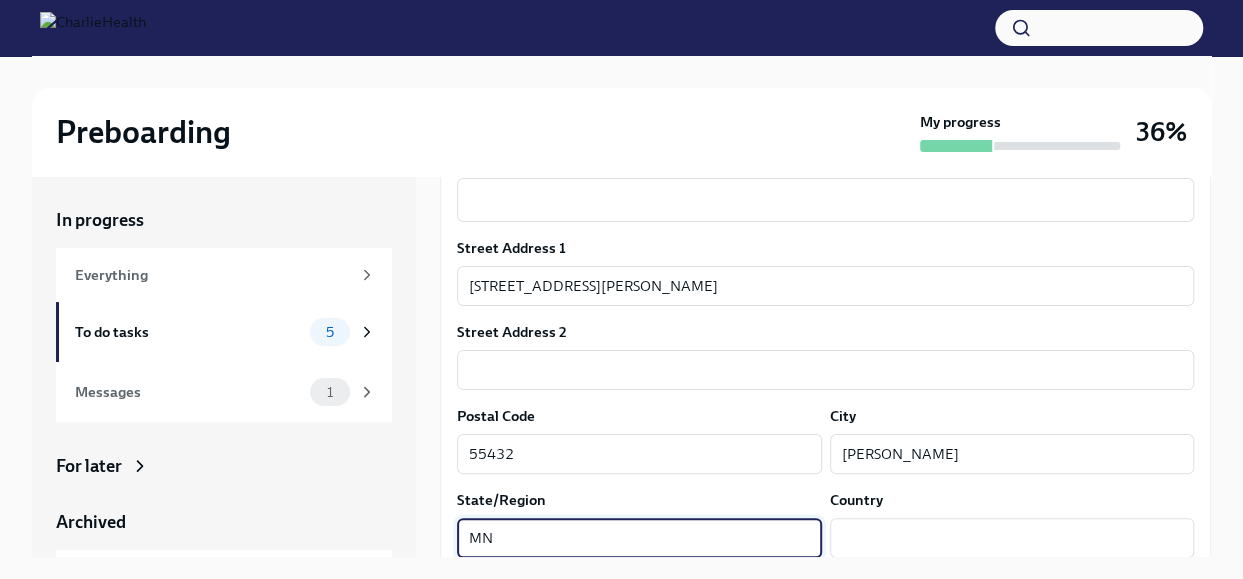type on "MN" 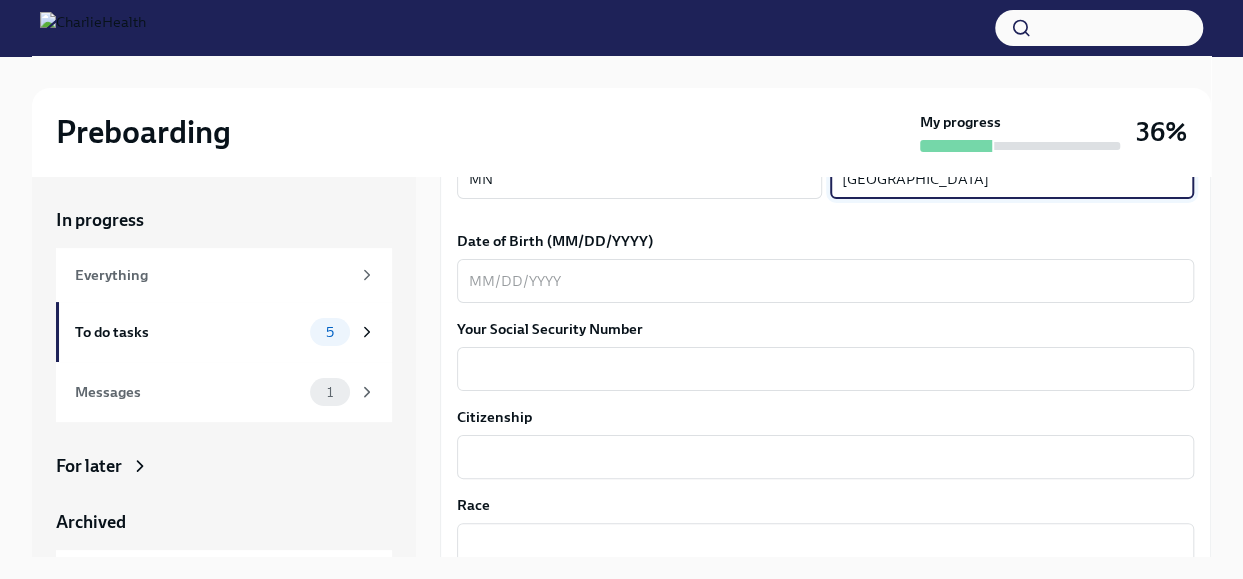 scroll, scrollTop: 881, scrollLeft: 0, axis: vertical 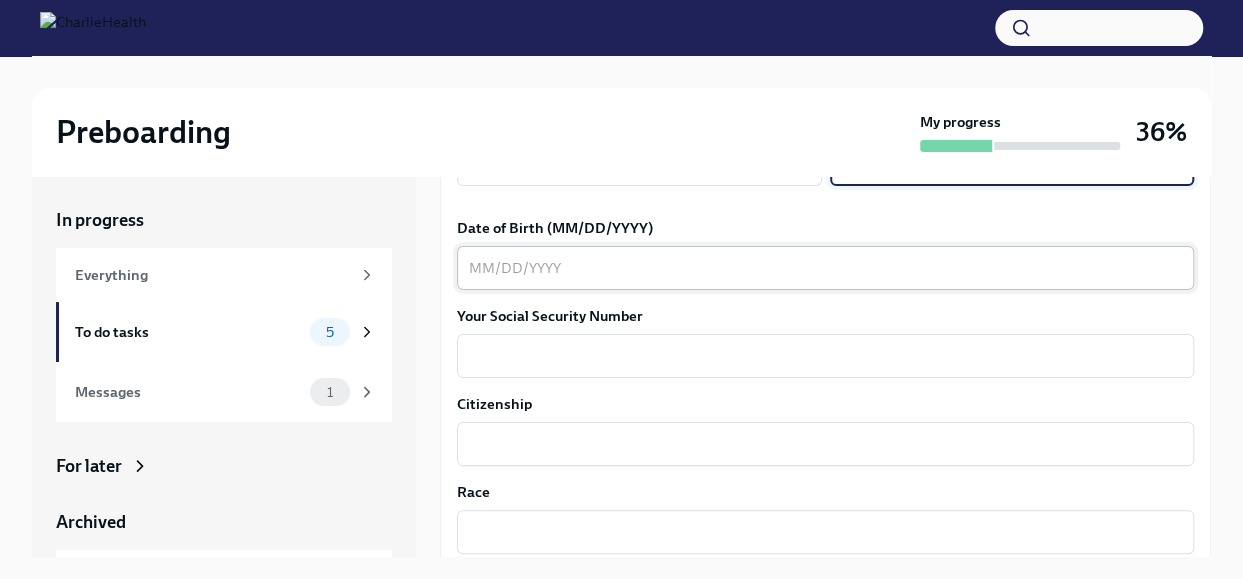 type on "[GEOGRAPHIC_DATA]" 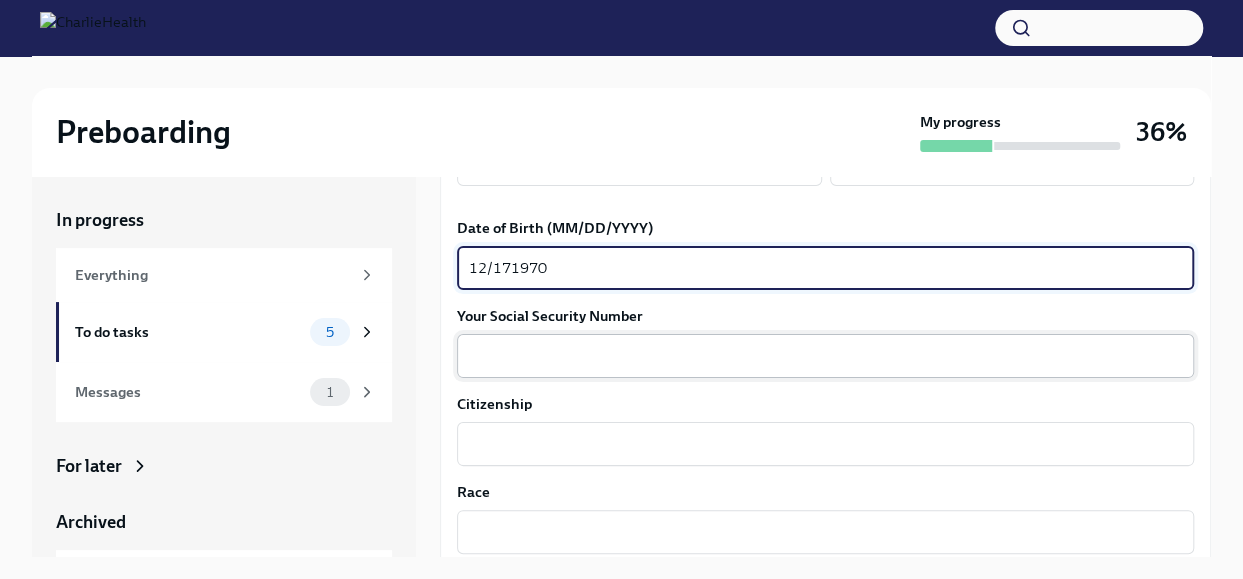 type on "12/171970" 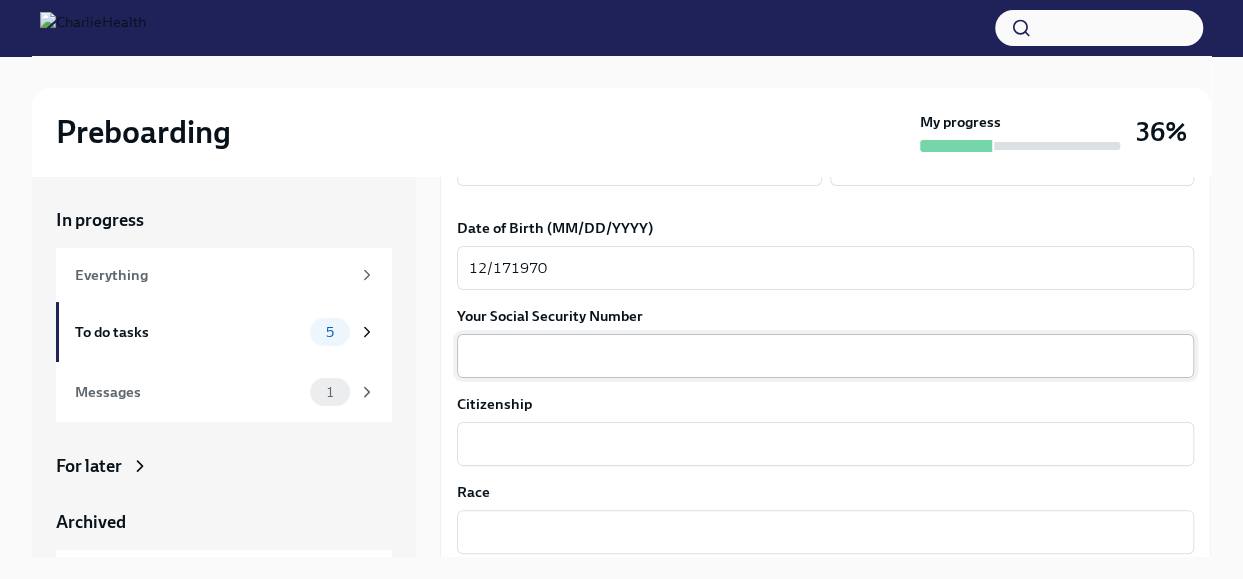 click on "x ​" at bounding box center [825, 356] 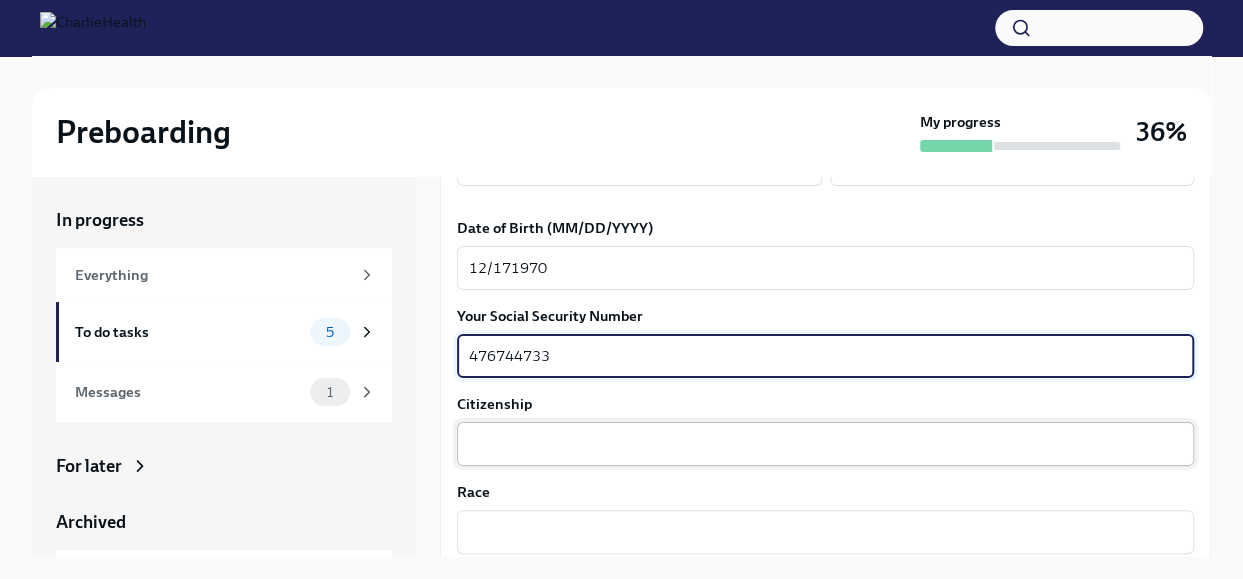 type on "476744733" 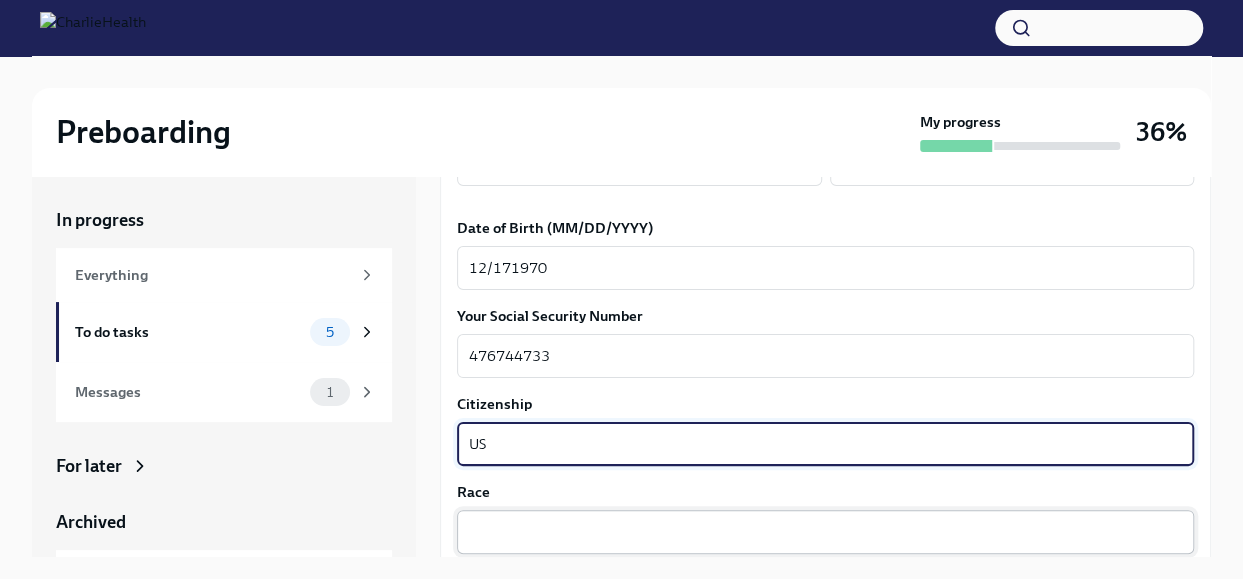 type on "US" 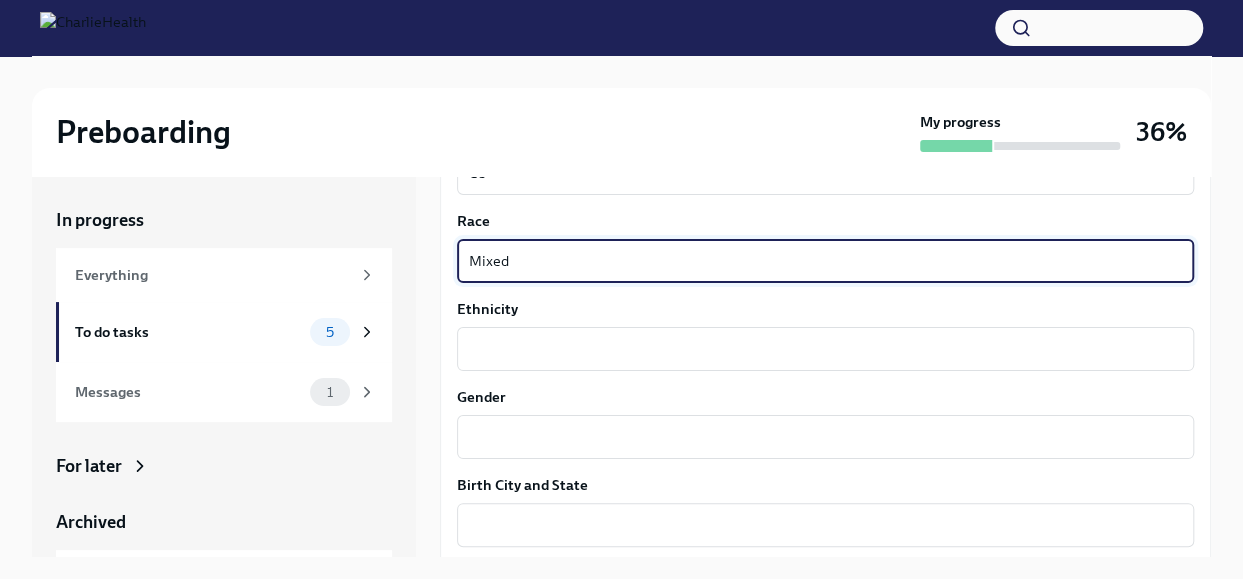 scroll, scrollTop: 1162, scrollLeft: 0, axis: vertical 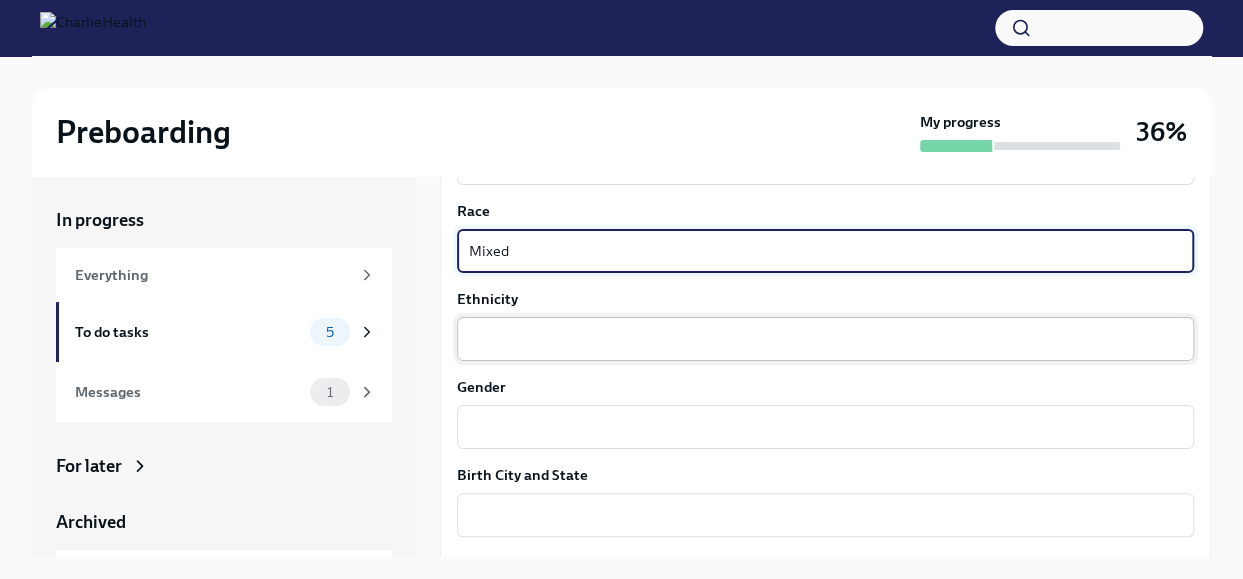 type on "Mixed" 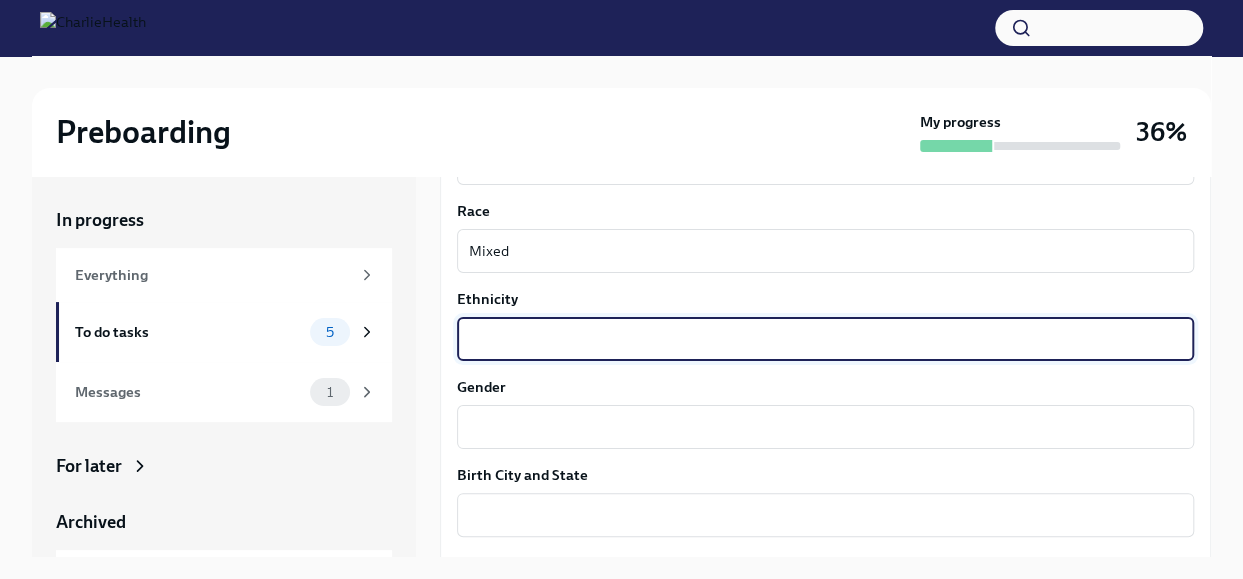 click on "Ethnicity" at bounding box center (825, 339) 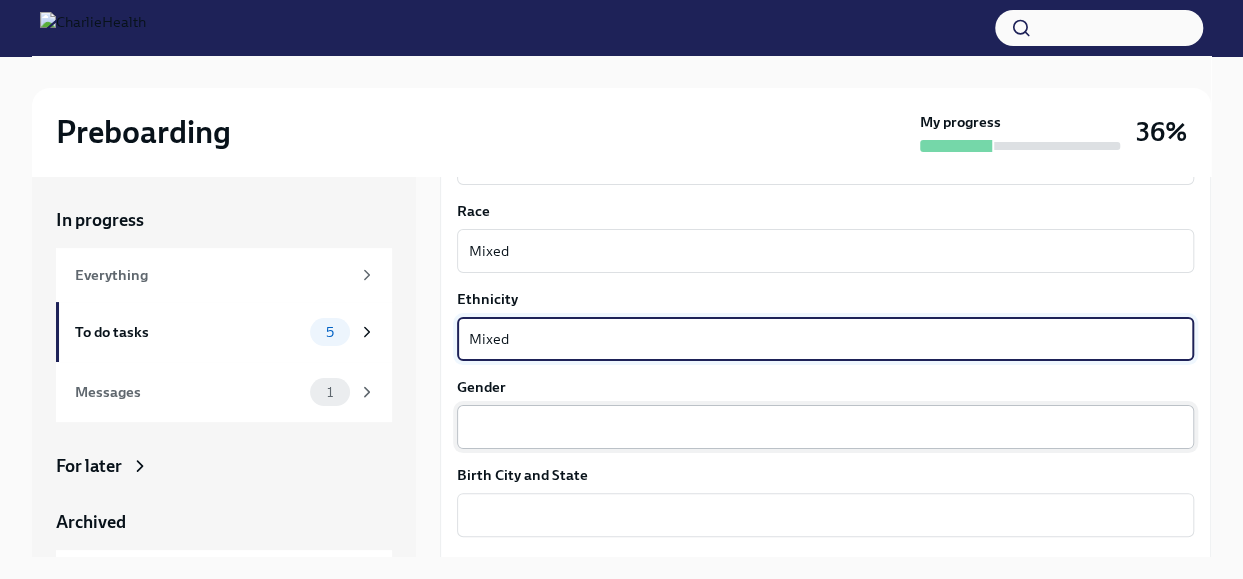 type on "Mixed" 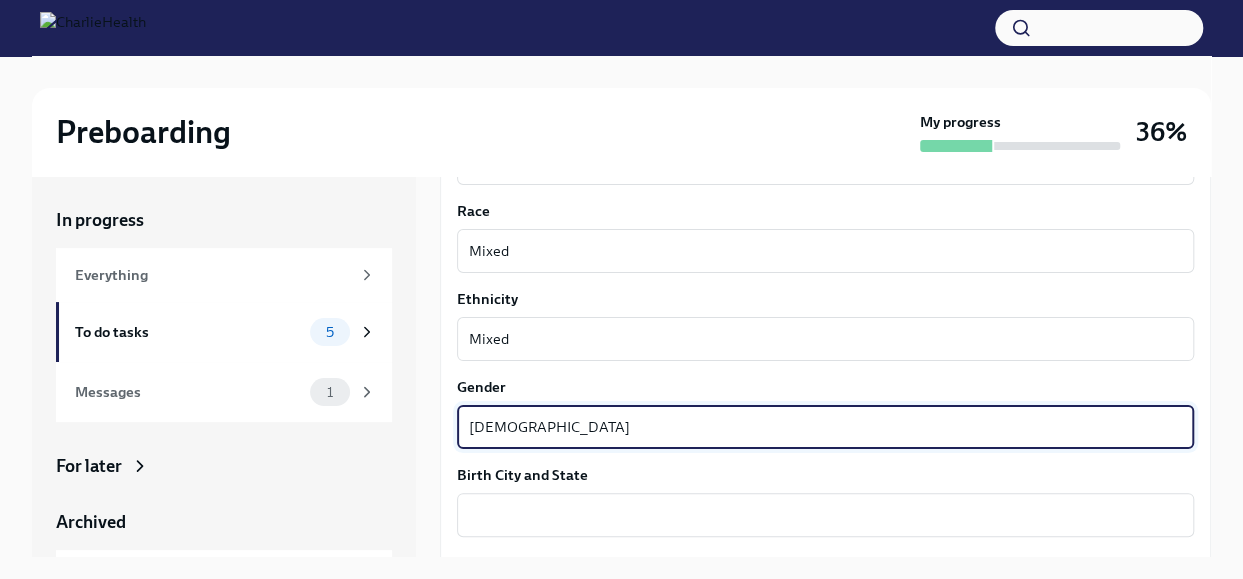 type on "[DEMOGRAPHIC_DATA]" 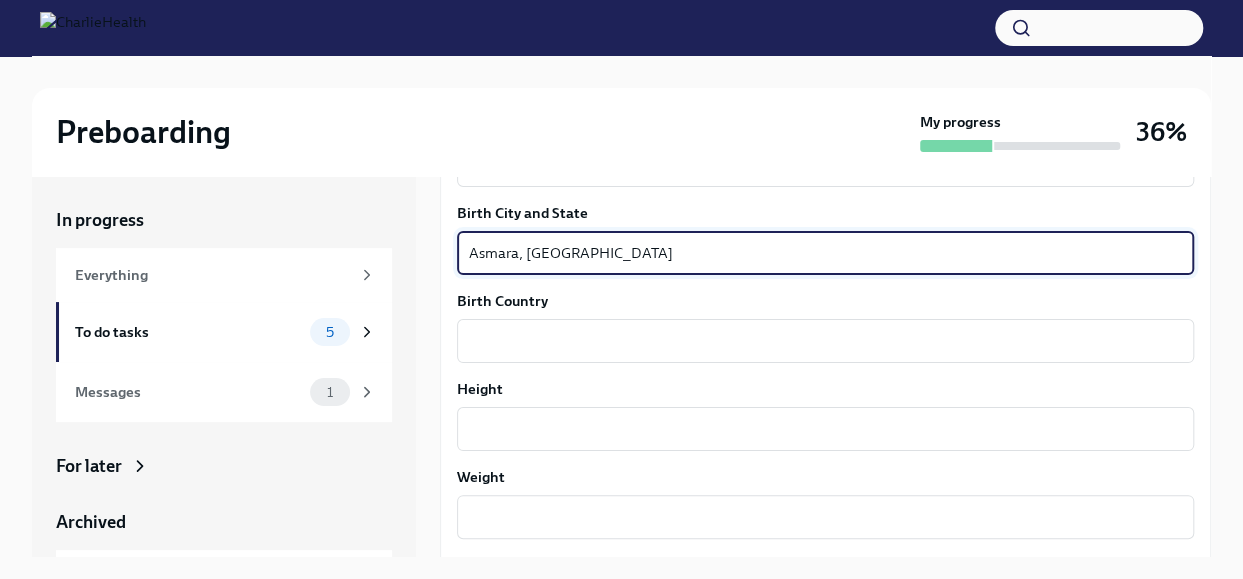 scroll, scrollTop: 1470, scrollLeft: 0, axis: vertical 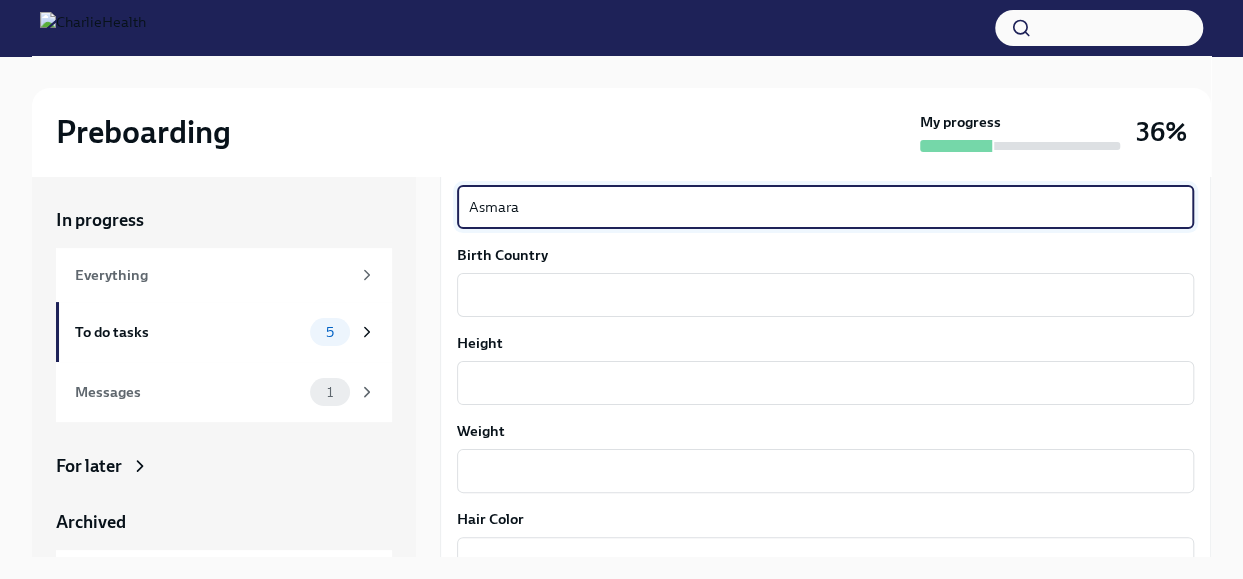 type on "Asmara" 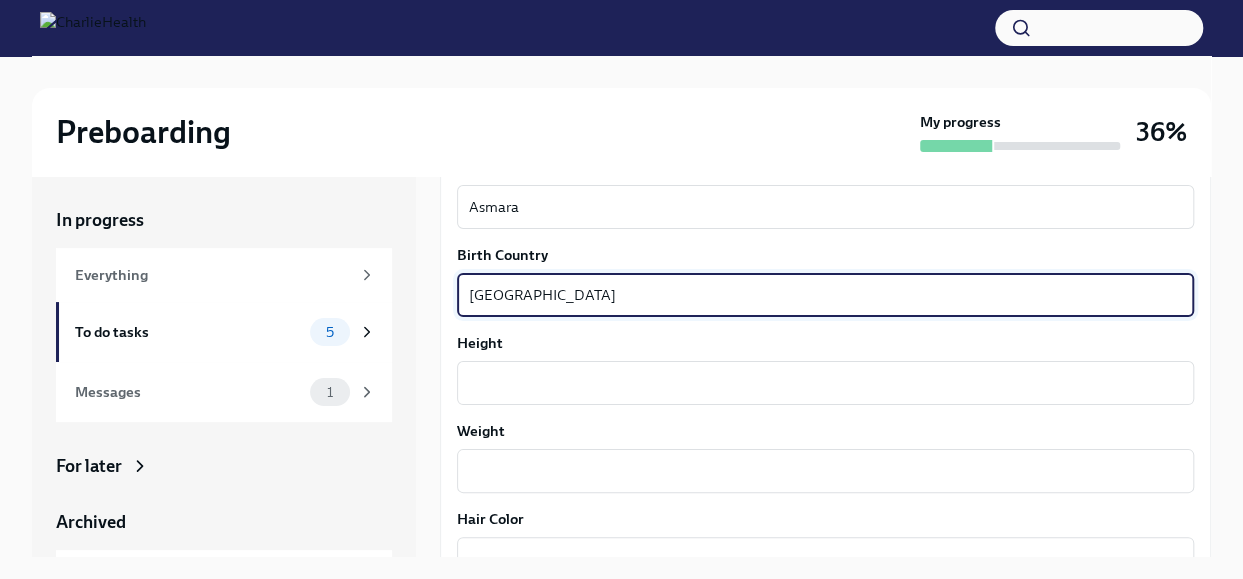 type on "[GEOGRAPHIC_DATA]" 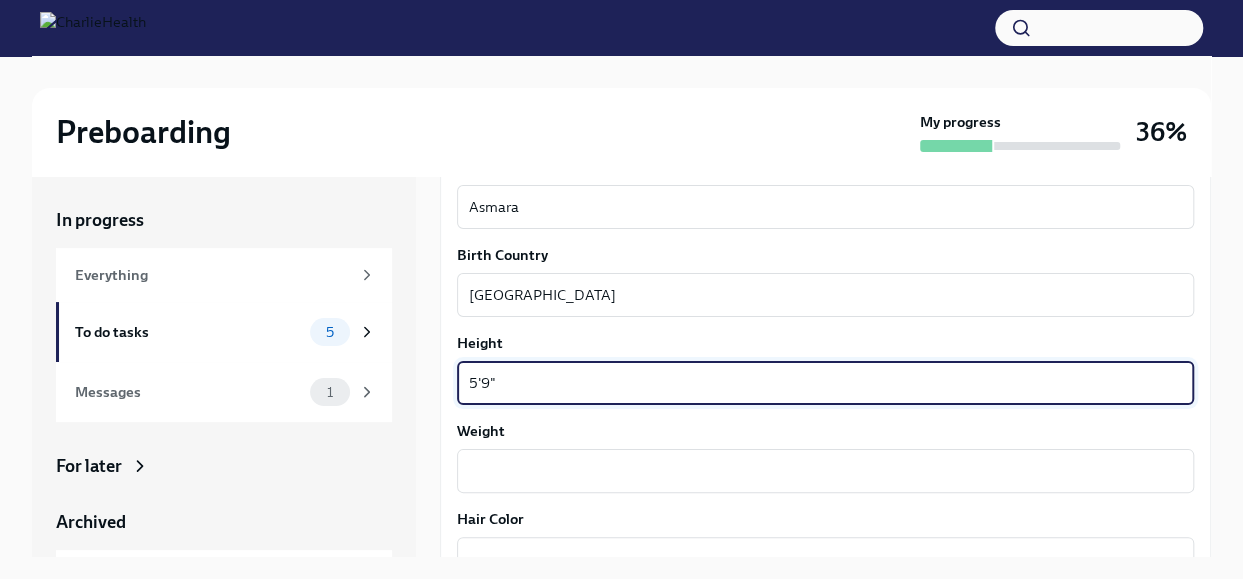 type on "5'9"" 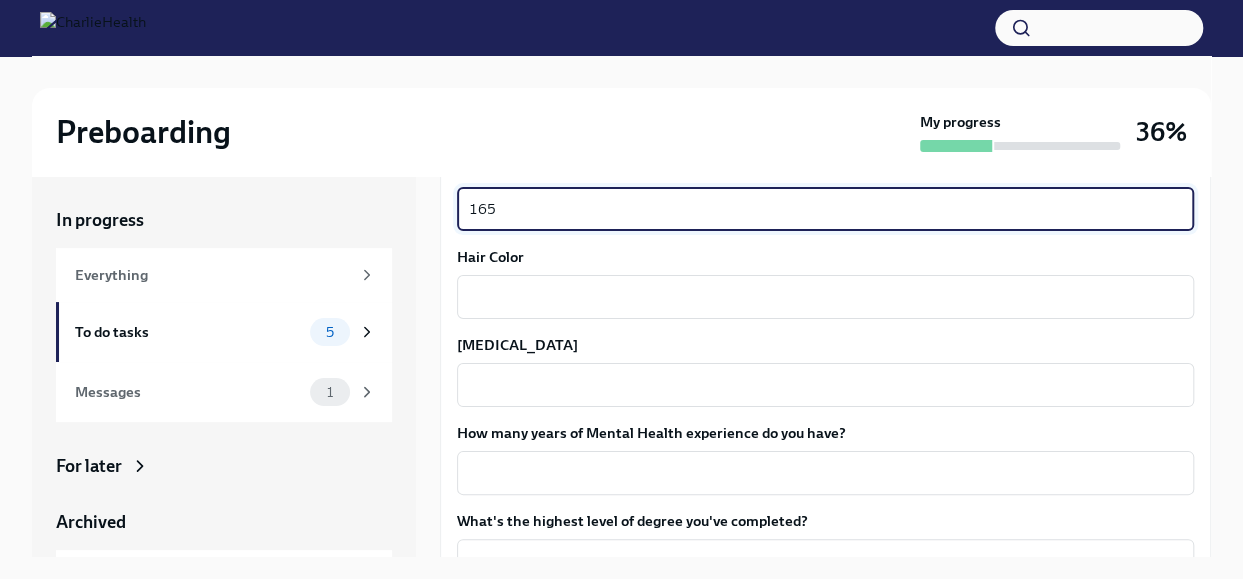scroll, scrollTop: 1741, scrollLeft: 0, axis: vertical 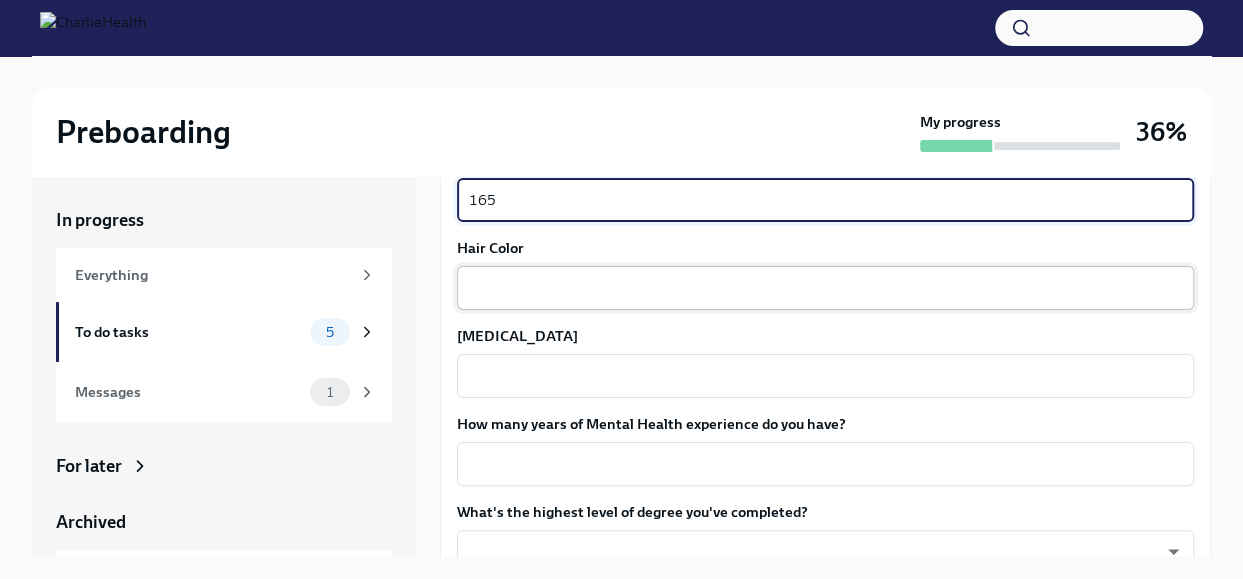 type on "165" 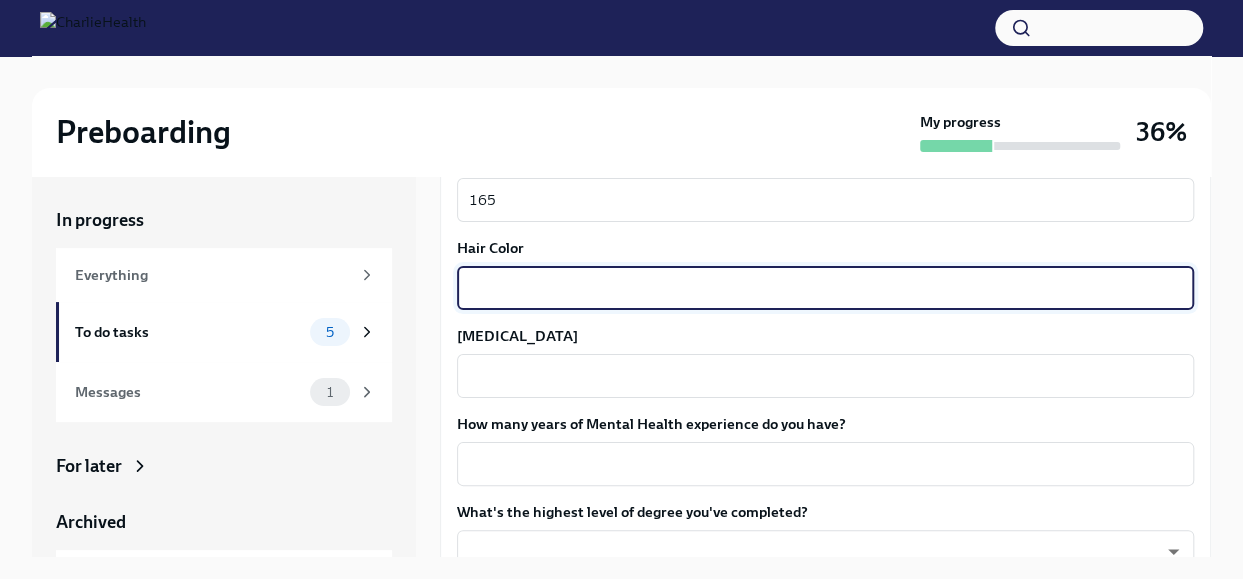click on "Hair Color" at bounding box center (825, 288) 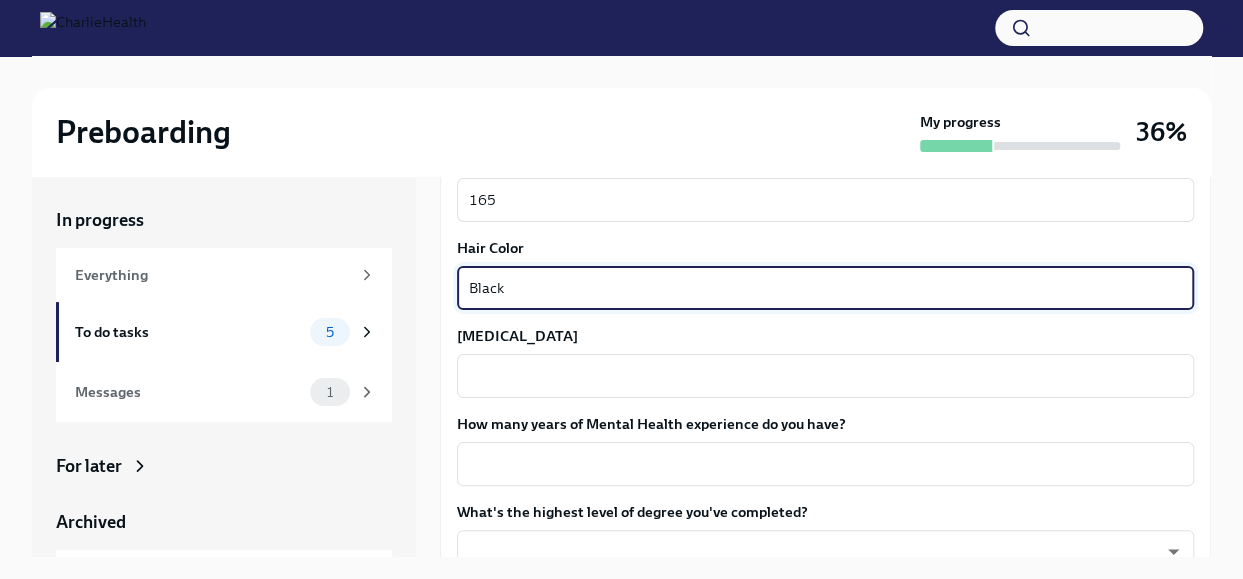 type on "Black" 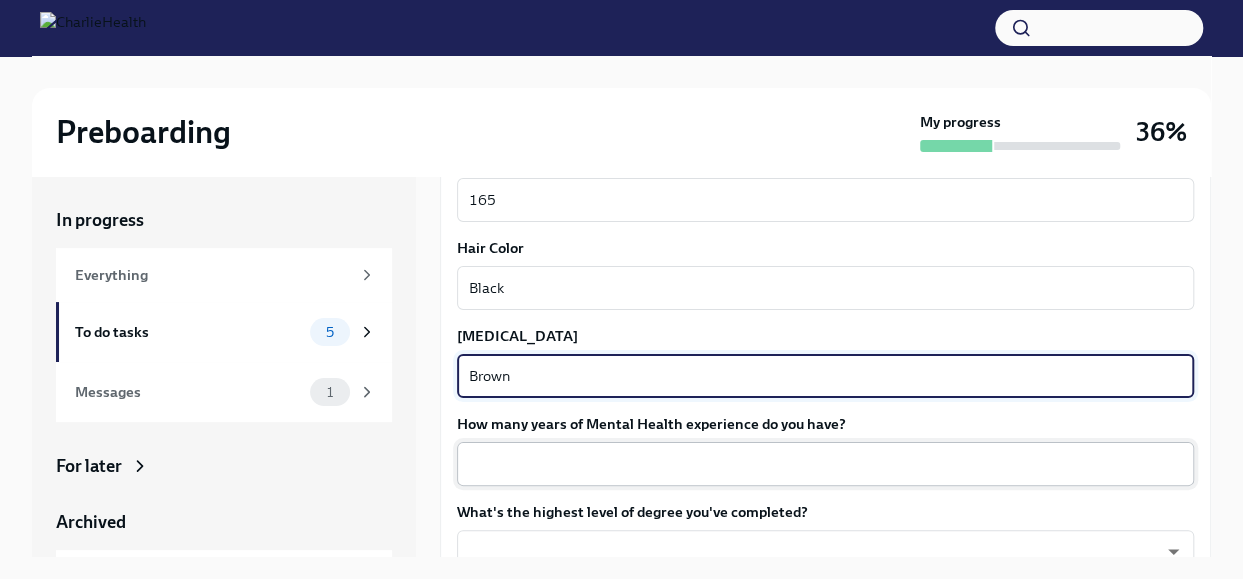 type on "Brown" 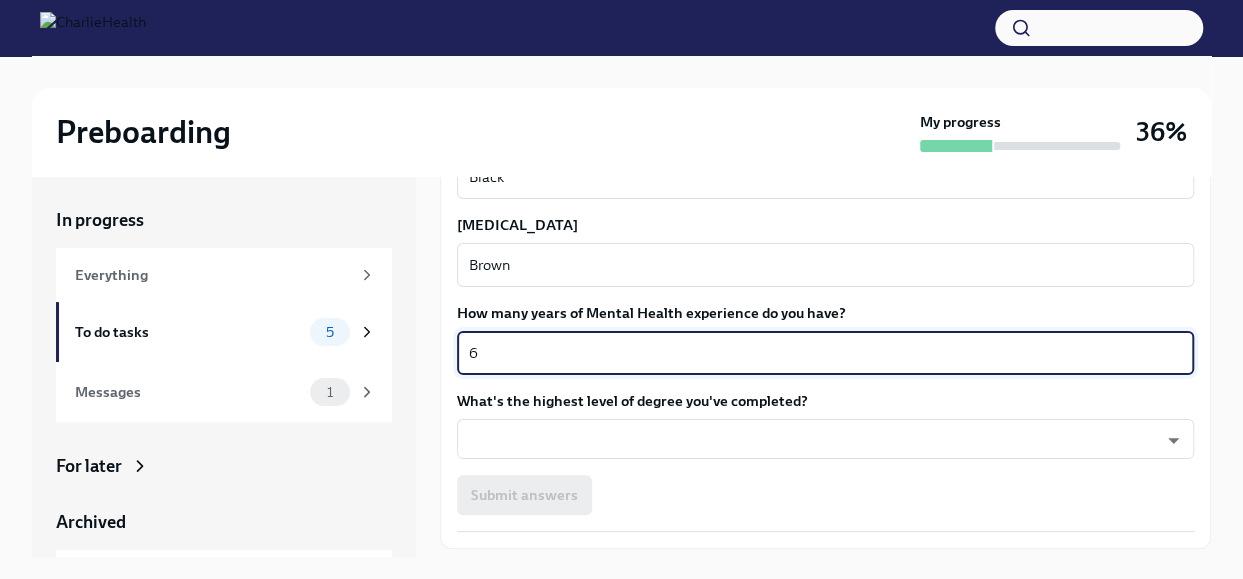 scroll, scrollTop: 1906, scrollLeft: 0, axis: vertical 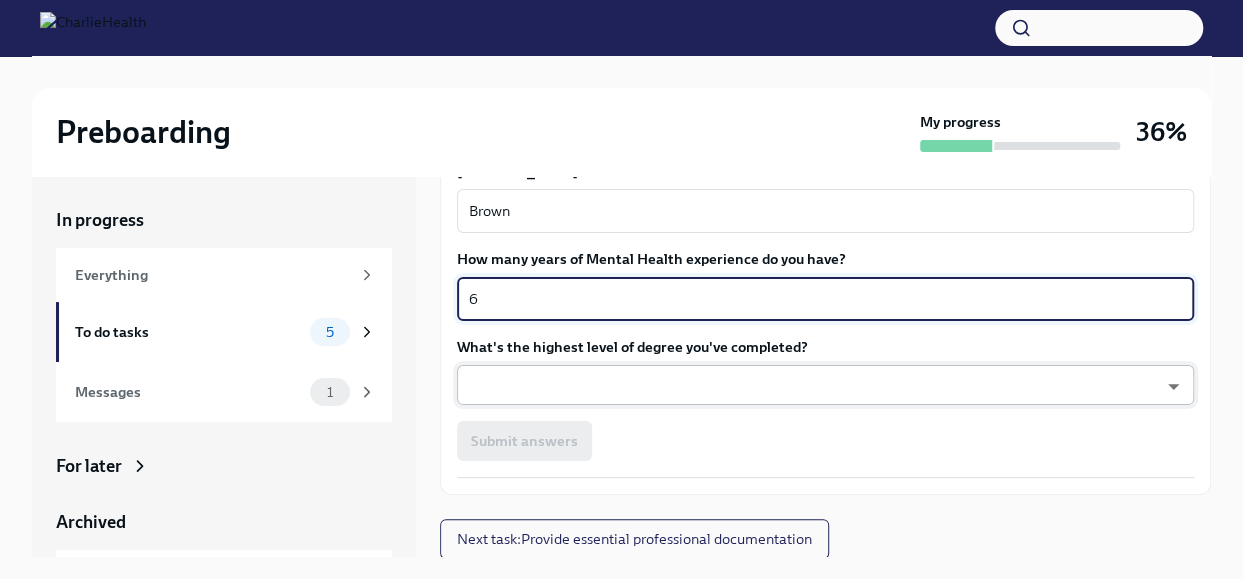type on "6" 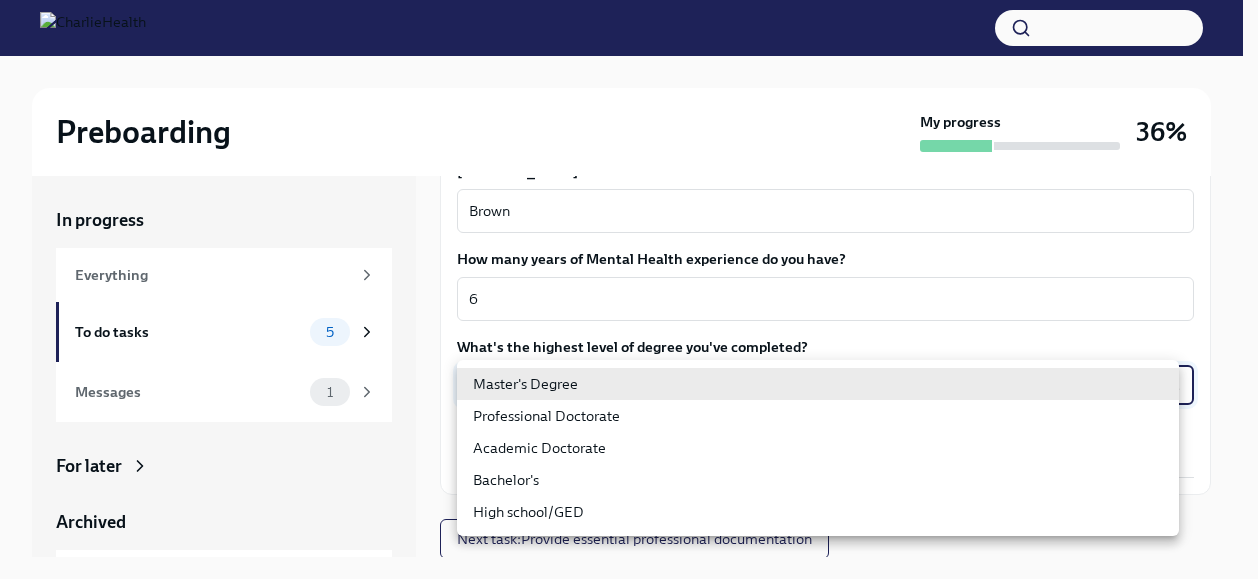 click on "Professional Doctorate" at bounding box center (818, 416) 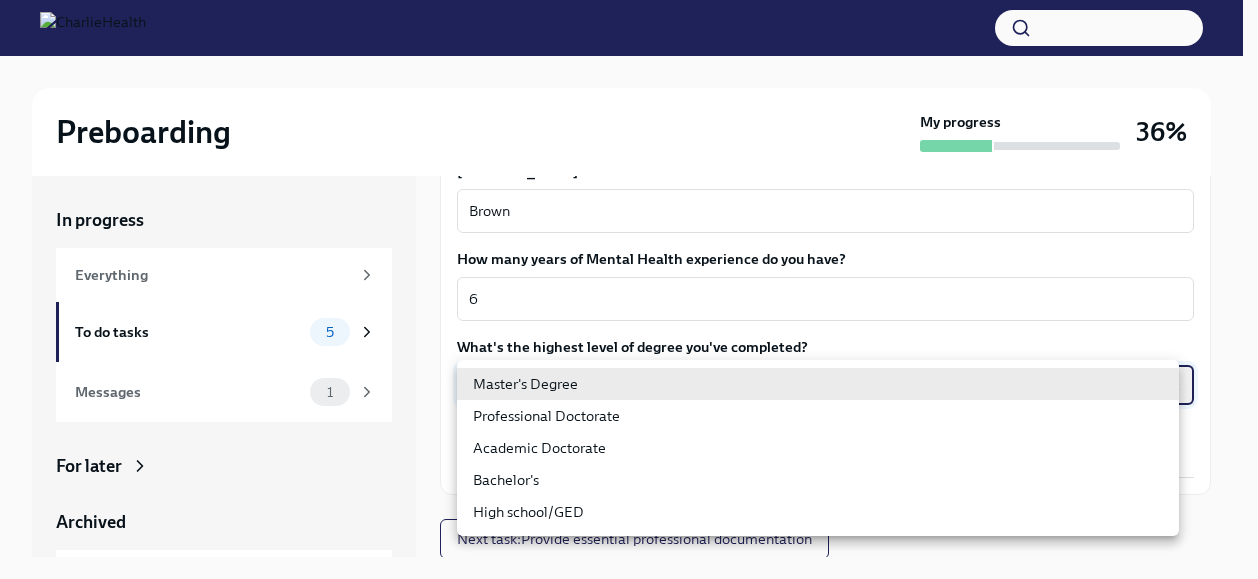 type on "zeY5PXV4y" 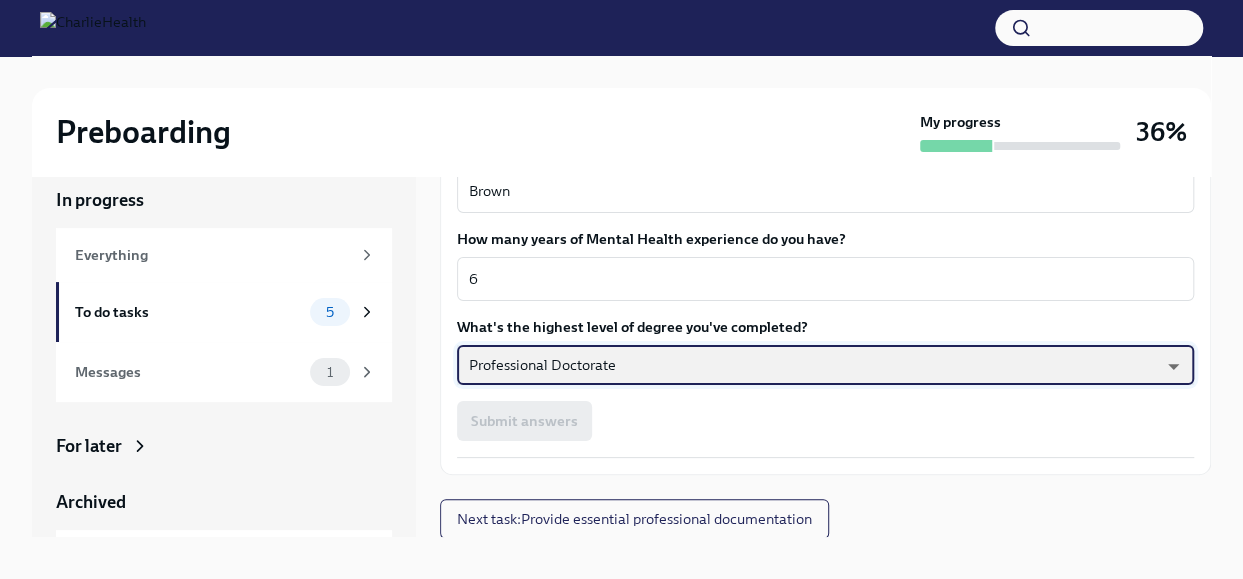 scroll, scrollTop: 34, scrollLeft: 0, axis: vertical 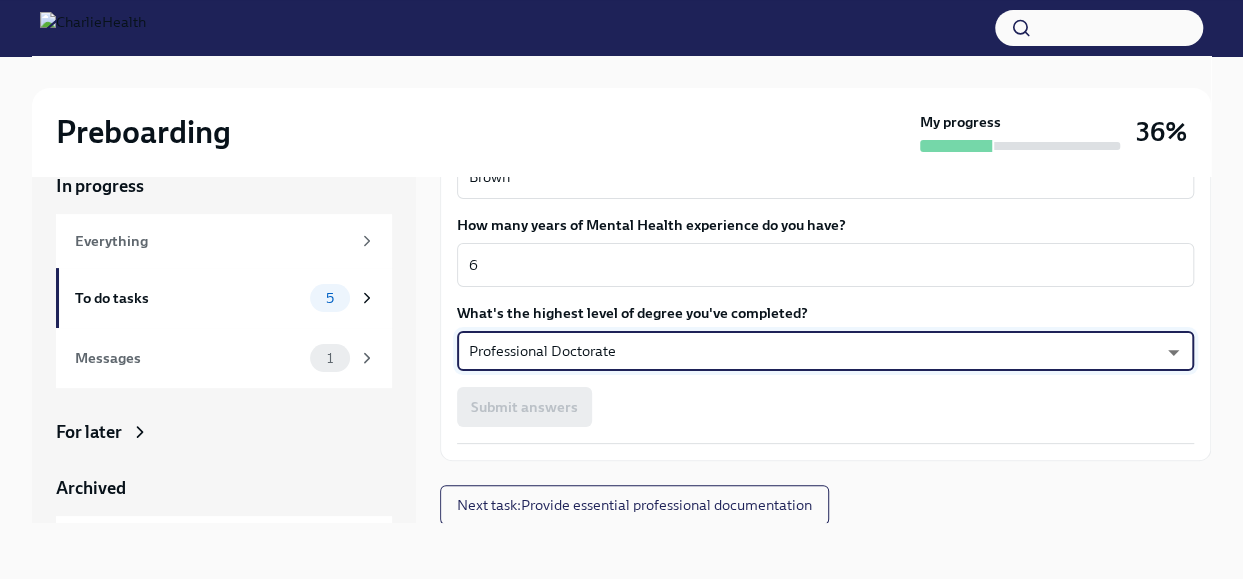 click on "Submit answers" at bounding box center (825, 407) 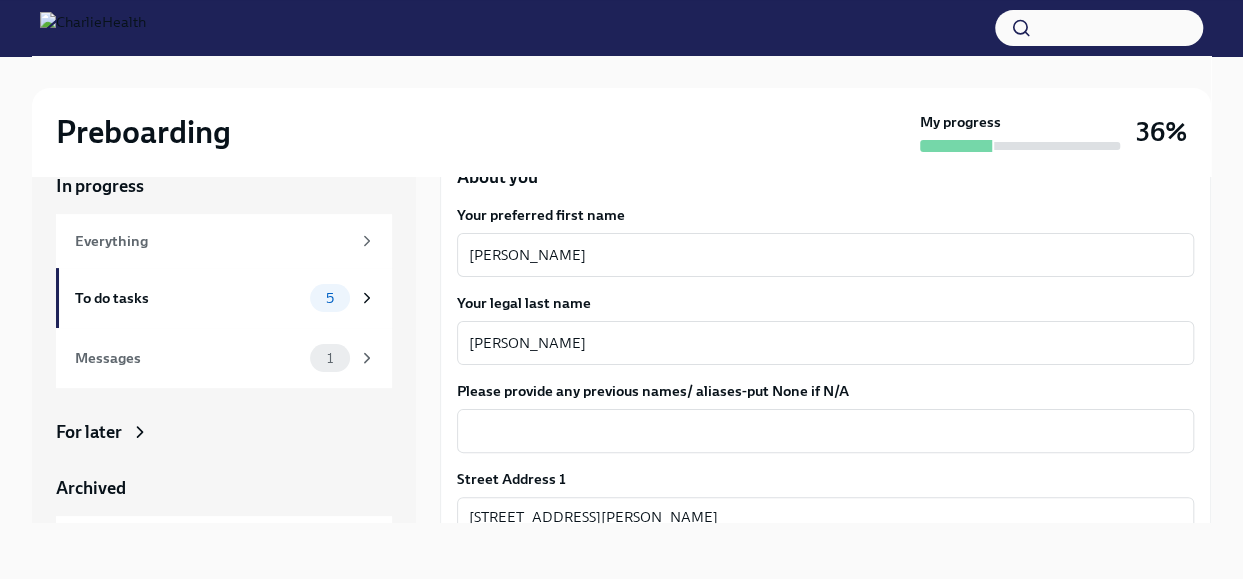 scroll, scrollTop: 353, scrollLeft: 0, axis: vertical 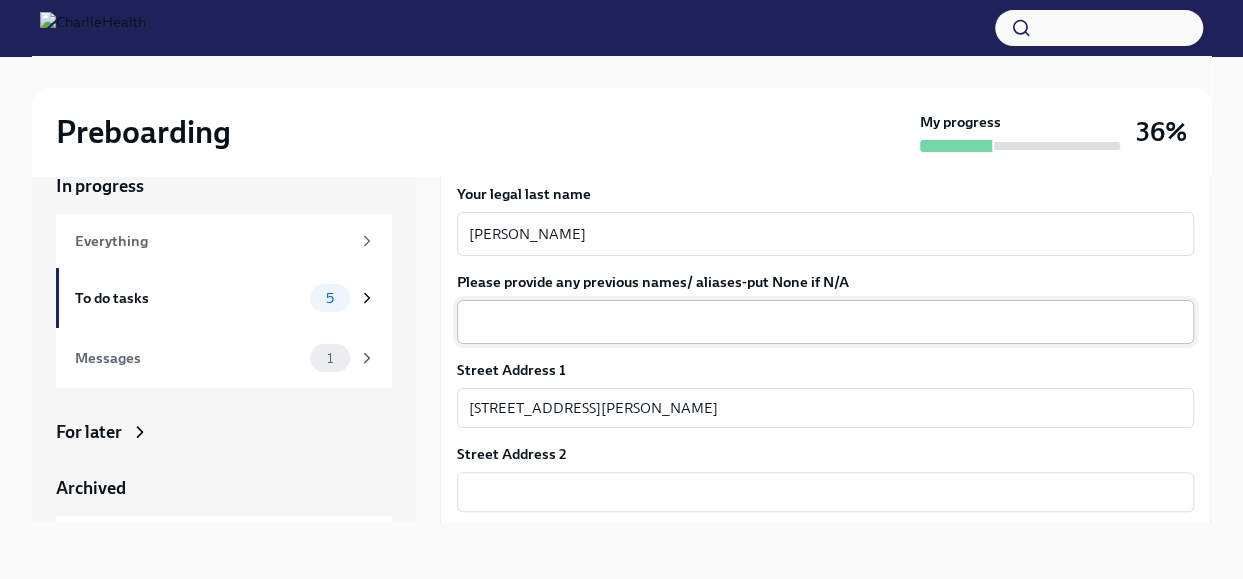 click on "x ​" at bounding box center [825, 322] 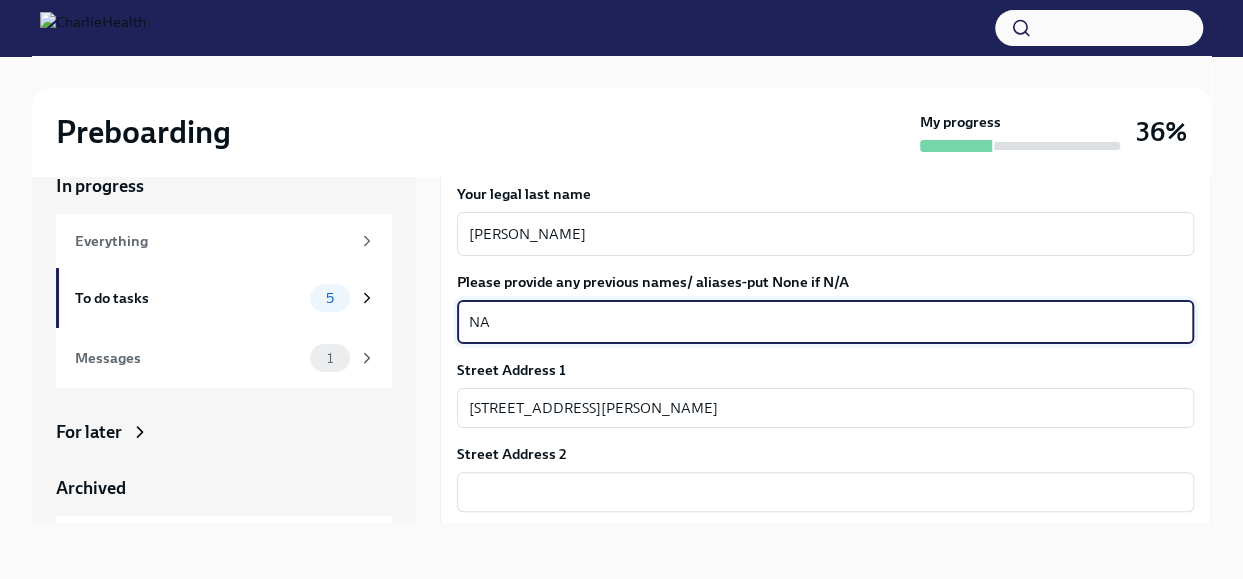 type on "NA" 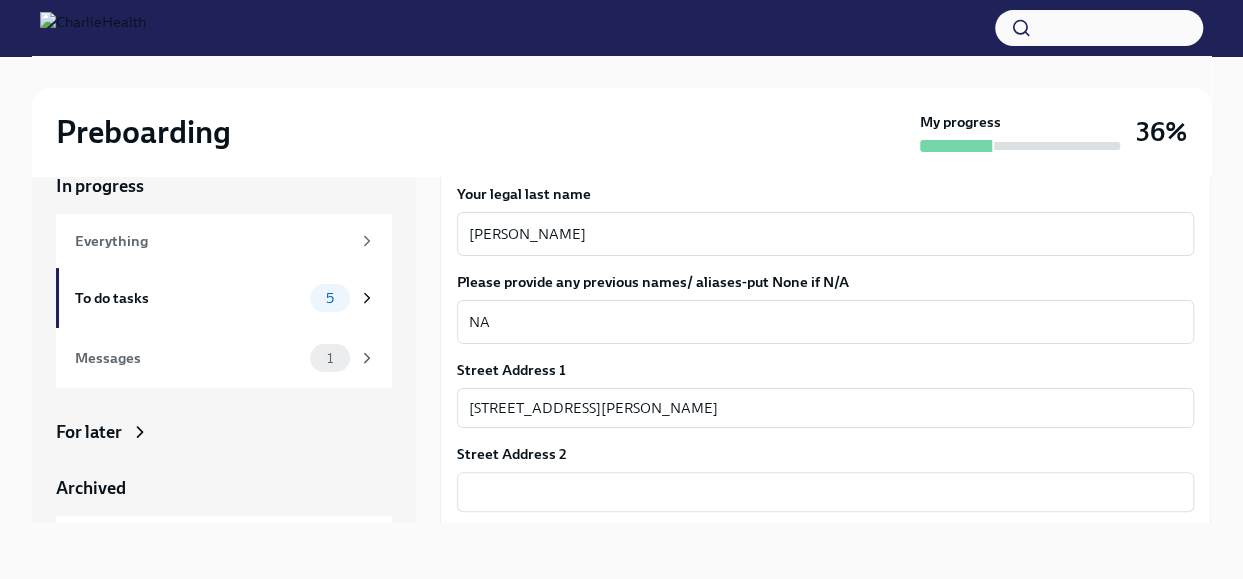 click on "Preboarding My progress 36% In progress Everything To do tasks 5 Messages 1 For later Archived Completed tasks 4 Messages 0 Fill out the onboarding form To Do Due  [DATE] We need some info from you to start setting you up in payroll and other systems.  Please fill out this form ASAP  Please note each field needs to be completed in order for you to submit.
Note : Please fill out this form as accurately as possible. Several states require specific demographic information that we have to input on your behalf. We understand that some of these questions feel personal to answer, and we appreciate your understanding that this is required for compliance clearance. About you Your preferred first name [PERSON_NAME] x ​ Your legal last name [PERSON_NAME] ​ Please provide any previous names/ aliases-put None if N/A NA x ​ Street Address [STREET_ADDRESS][GEOGRAPHIC_DATA][PERSON_NAME] Address 2 ​ Postal Code [GEOGRAPHIC_DATA]/Region [GEOGRAPHIC_DATA] ​ Country [DEMOGRAPHIC_DATA] ​ Date of Birth (MM/DD/YYYY) 12/171970 x ​ 476744733 x ​ US" at bounding box center [621, 300] 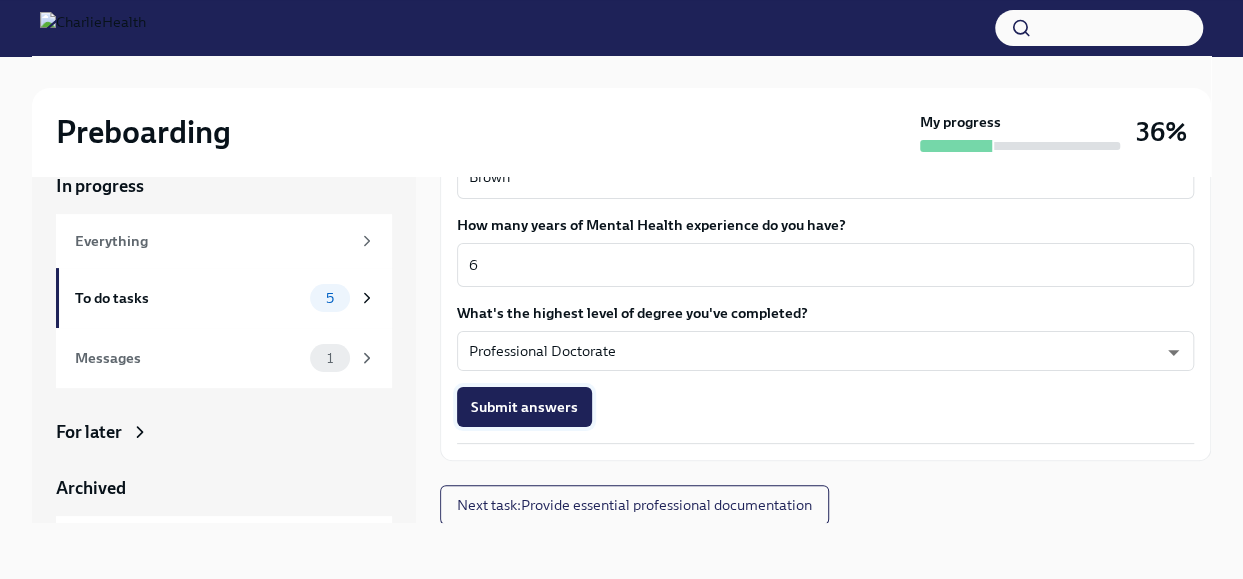 click on "Submit answers" at bounding box center (524, 407) 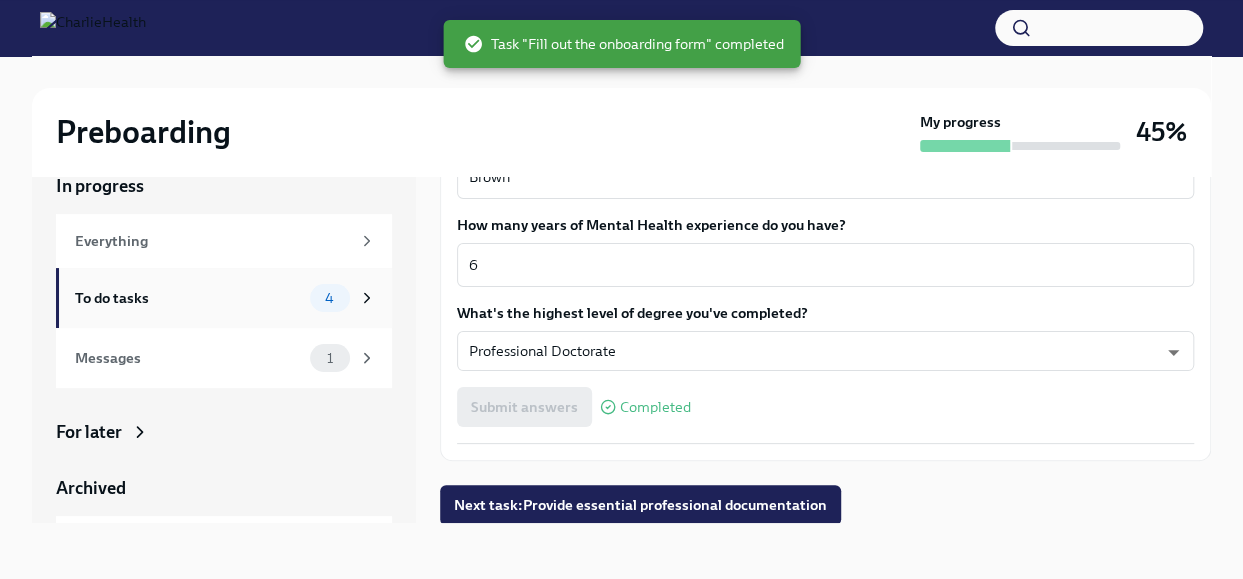 click on "To do tasks" at bounding box center [188, 298] 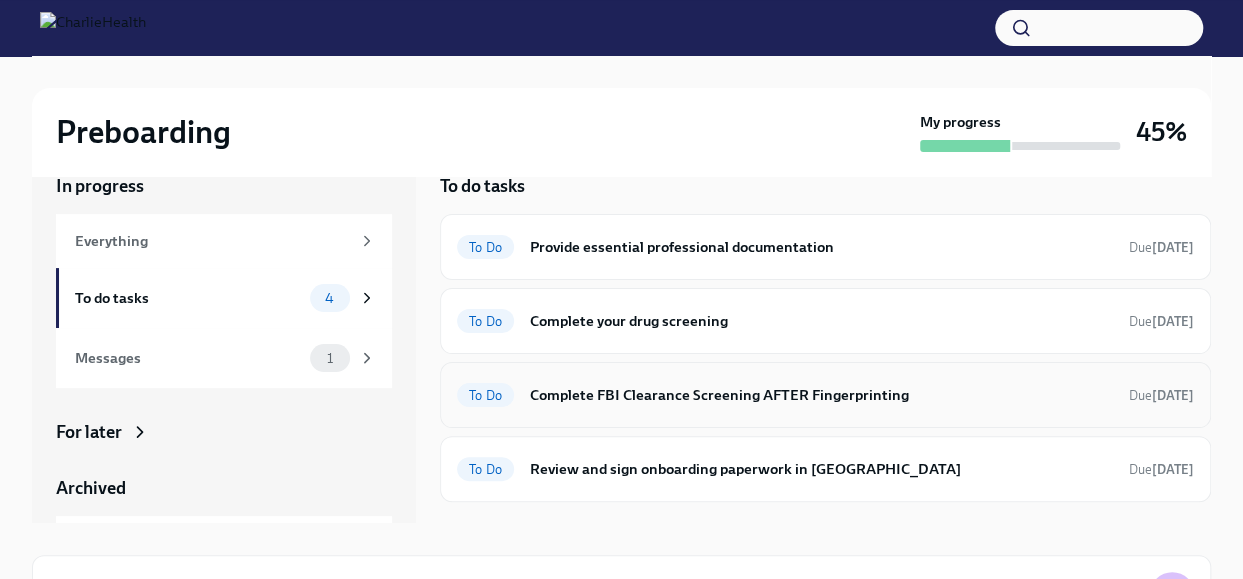click on "Complete FBI Clearance Screening AFTER Fingerprinting" at bounding box center [821, 395] 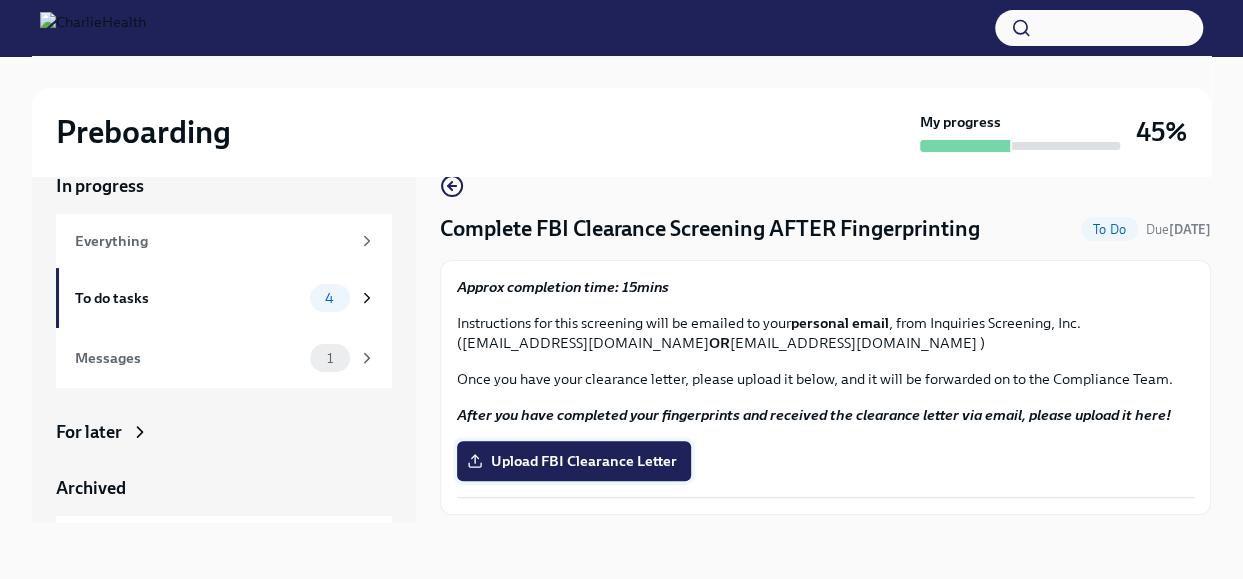 click on "Upload FBI Clearance Letter" at bounding box center (574, 461) 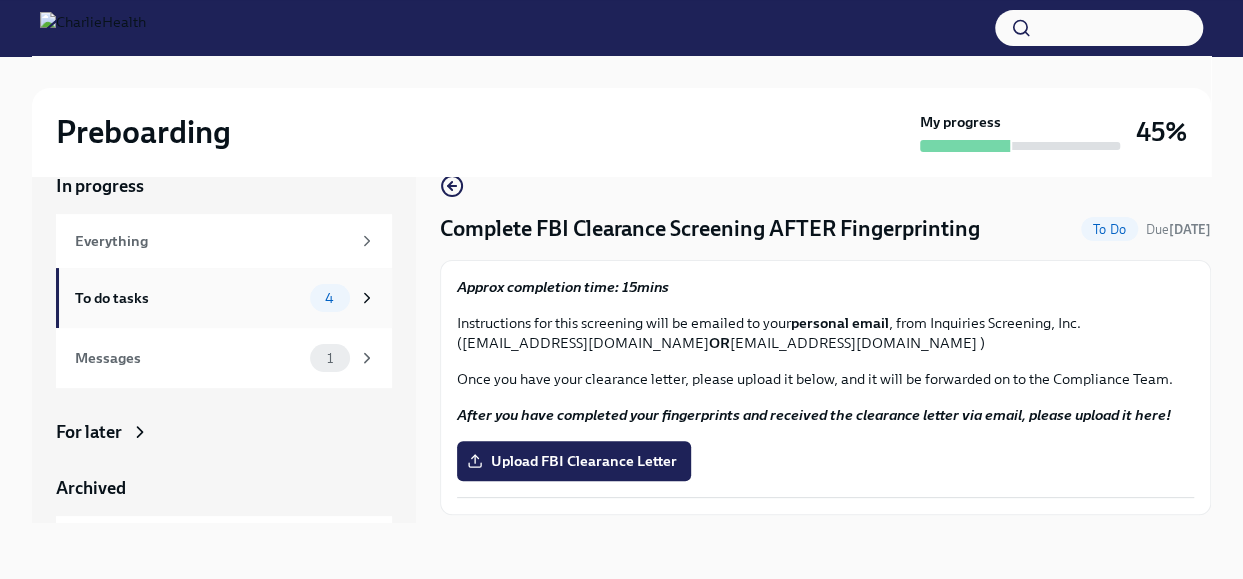 click on "To do tasks 4" at bounding box center (225, 298) 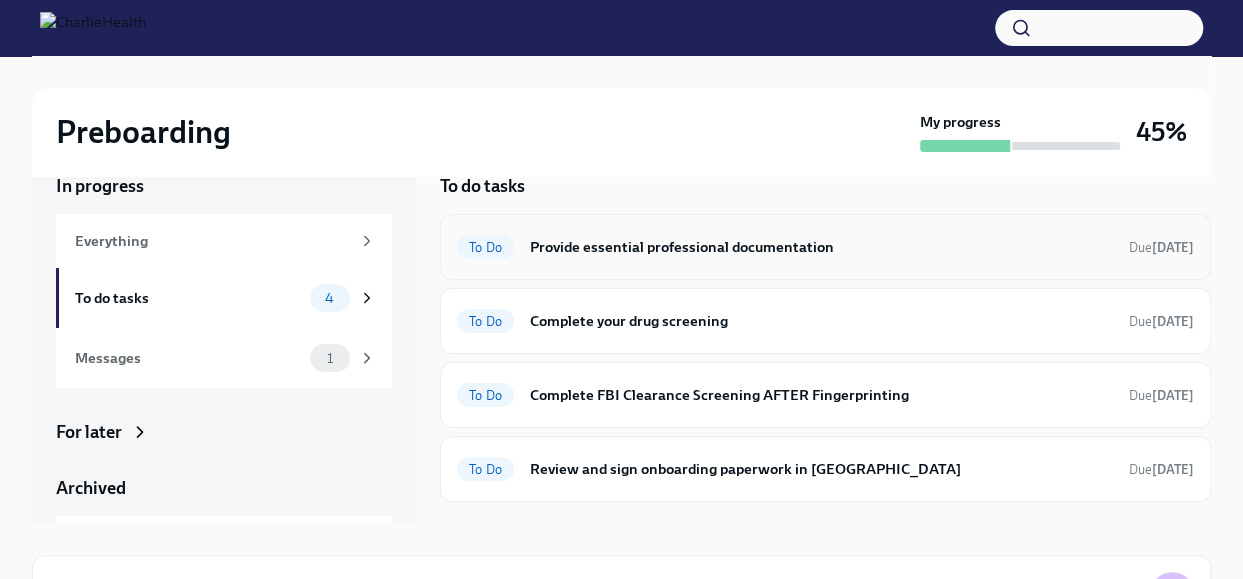 click on "Provide essential professional documentation" at bounding box center (821, 247) 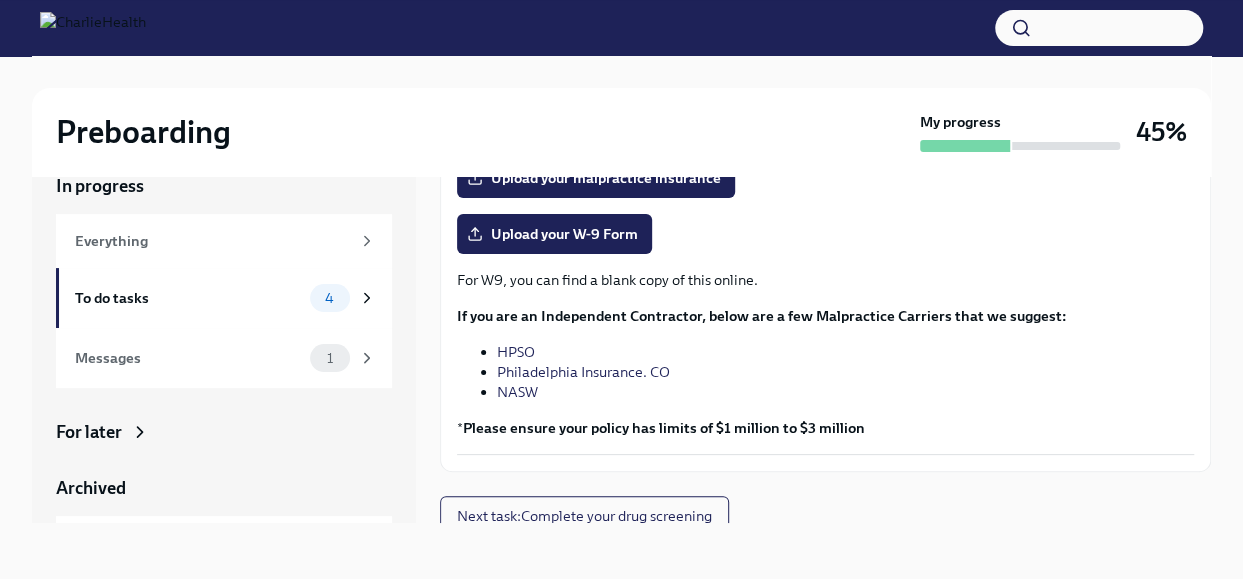 scroll, scrollTop: 502, scrollLeft: 0, axis: vertical 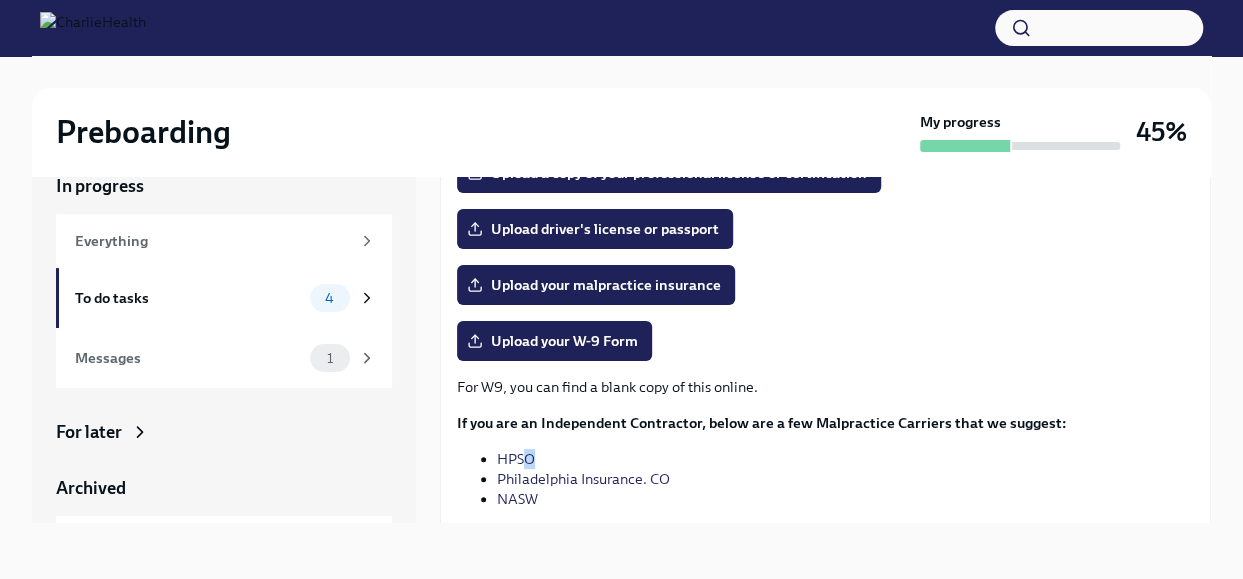 drag, startPoint x: 540, startPoint y: 451, endPoint x: 526, endPoint y: 452, distance: 14.035668 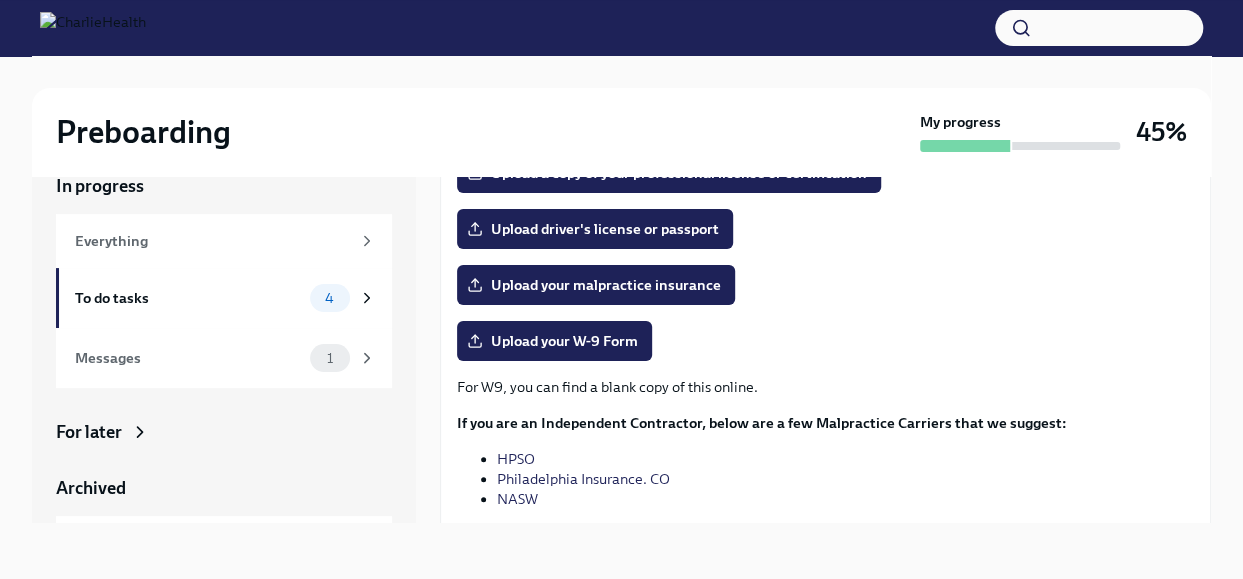 click on "HPSO" at bounding box center [845, 459] 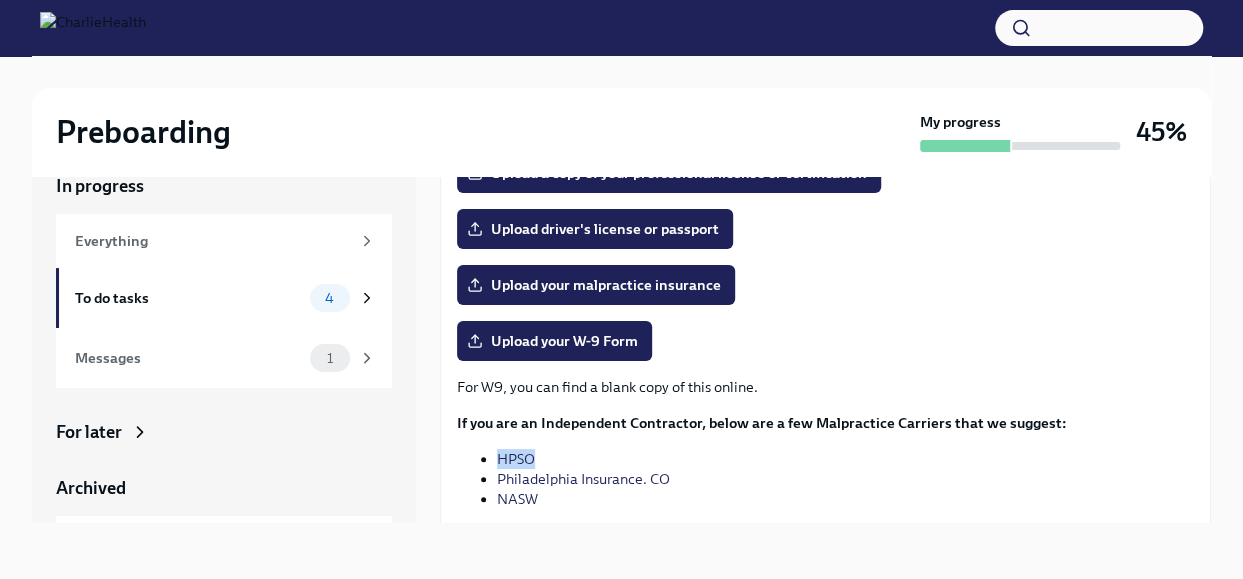 drag, startPoint x: 539, startPoint y: 460, endPoint x: 499, endPoint y: 459, distance: 40.012497 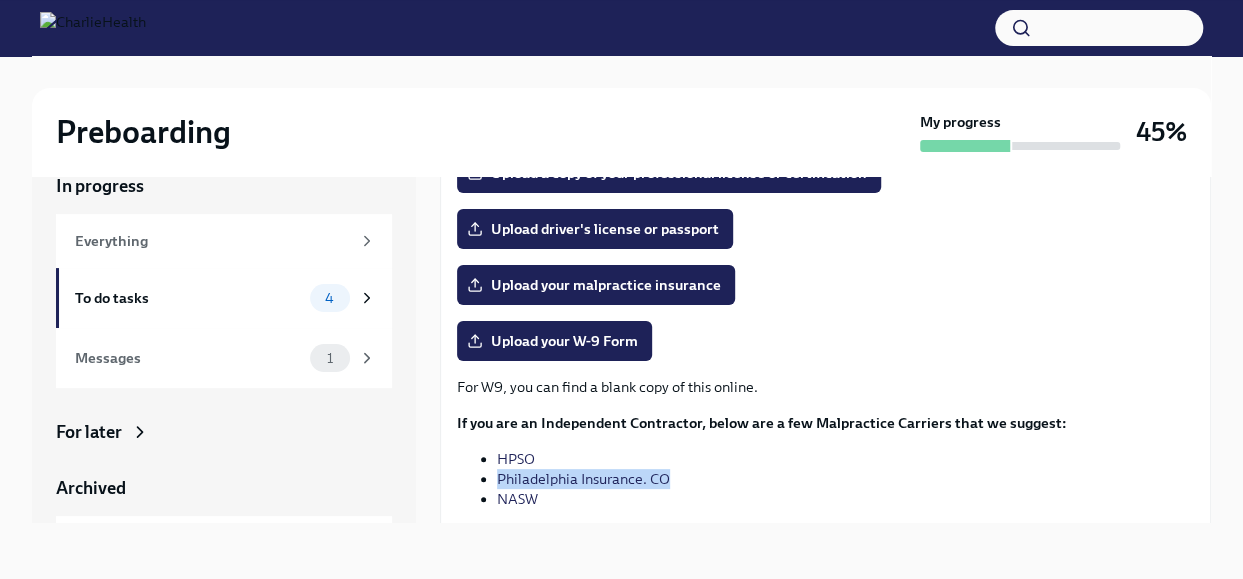 drag, startPoint x: 675, startPoint y: 476, endPoint x: 496, endPoint y: 481, distance: 179.06982 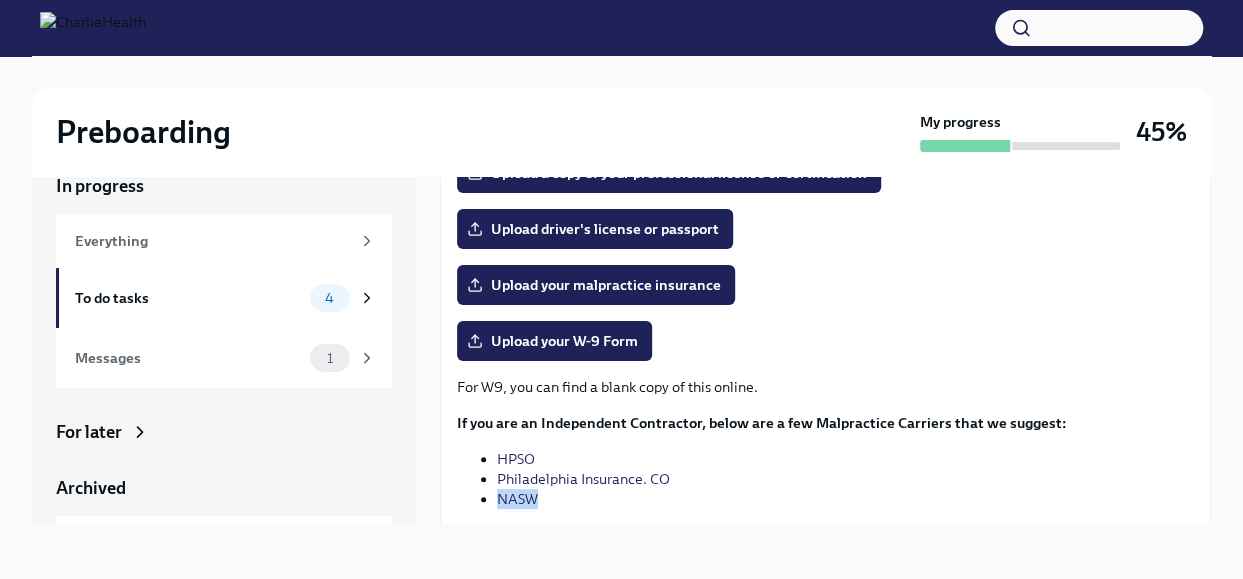 drag, startPoint x: 536, startPoint y: 496, endPoint x: 499, endPoint y: 491, distance: 37.336308 